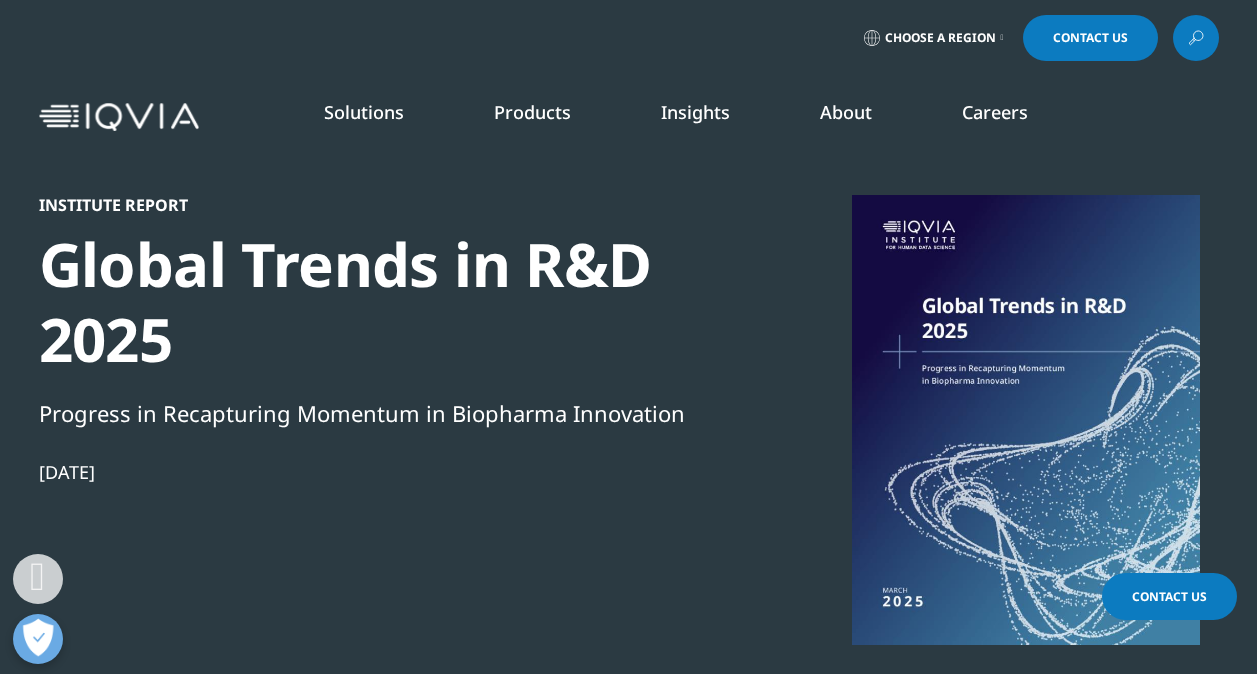 scroll, scrollTop: 667, scrollLeft: 0, axis: vertical 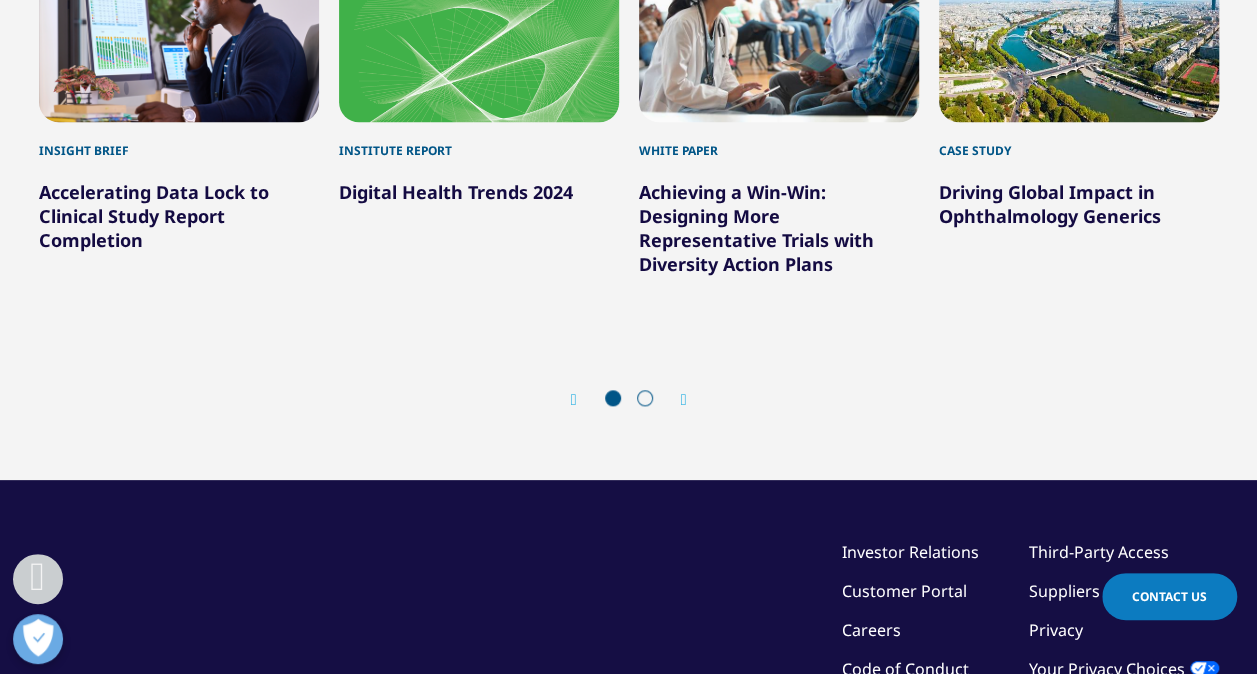 click at bounding box center [684, 400] 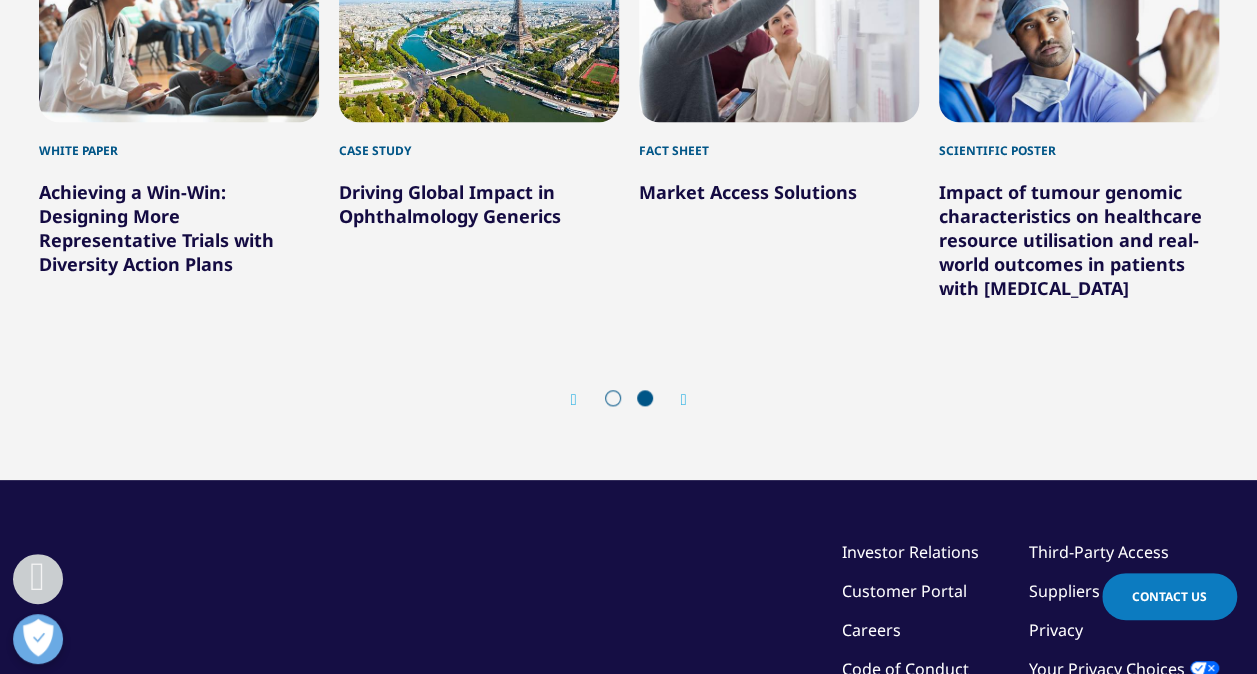 click on "Market Access Solutions" at bounding box center [748, 192] 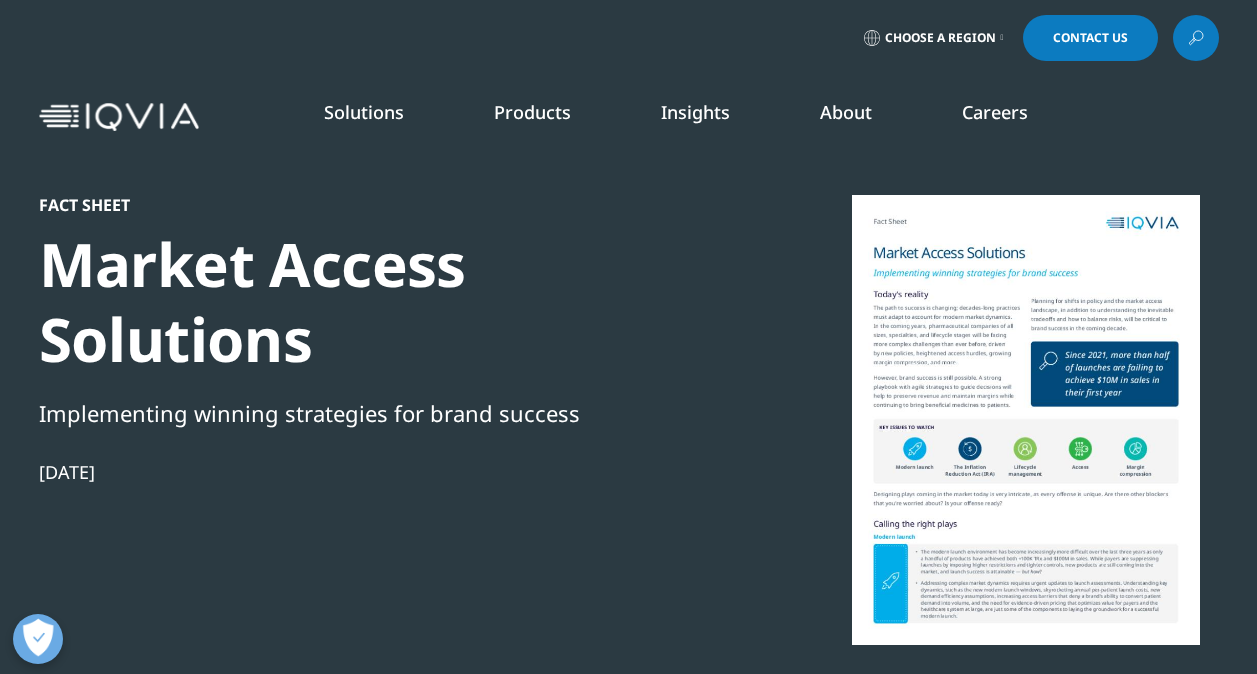 scroll, scrollTop: 0, scrollLeft: 0, axis: both 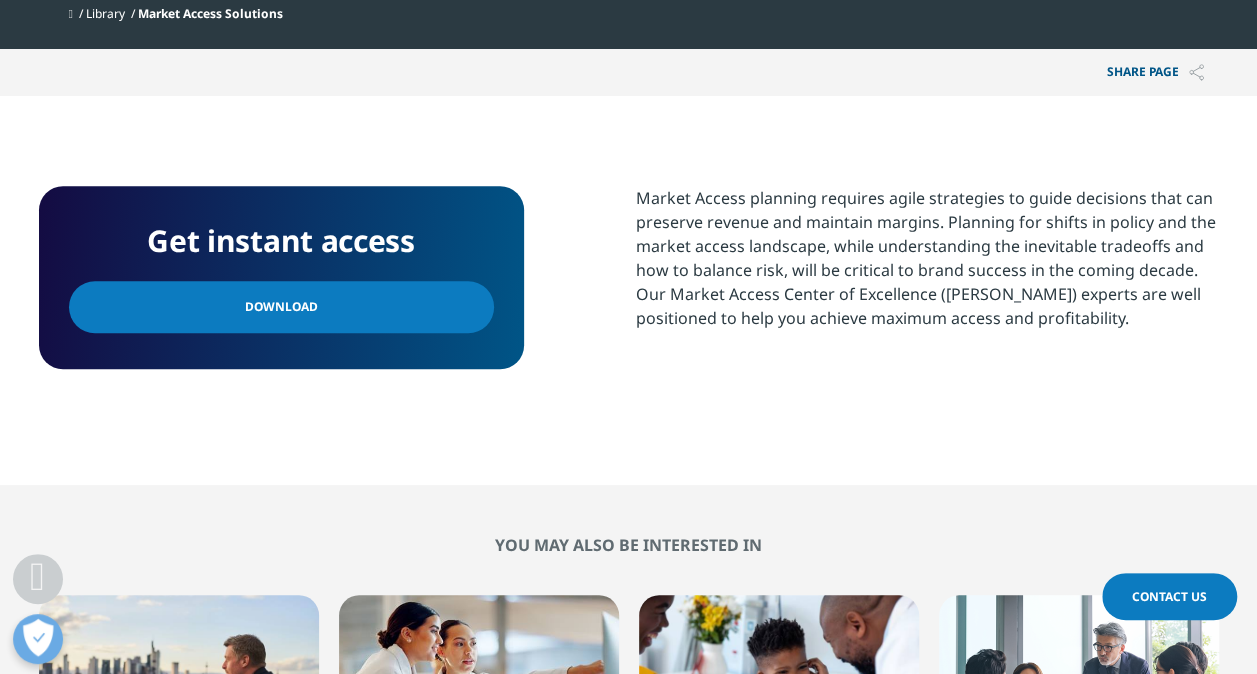 click on "Download" at bounding box center [281, 307] 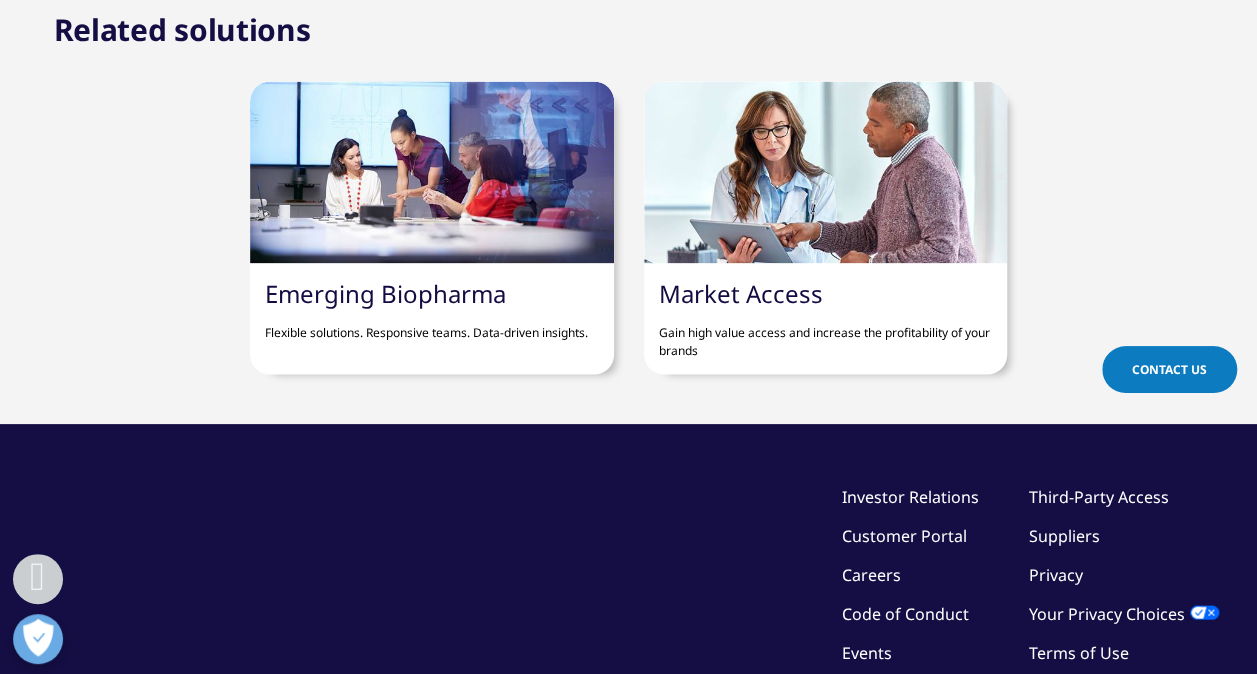scroll, scrollTop: 1832, scrollLeft: 0, axis: vertical 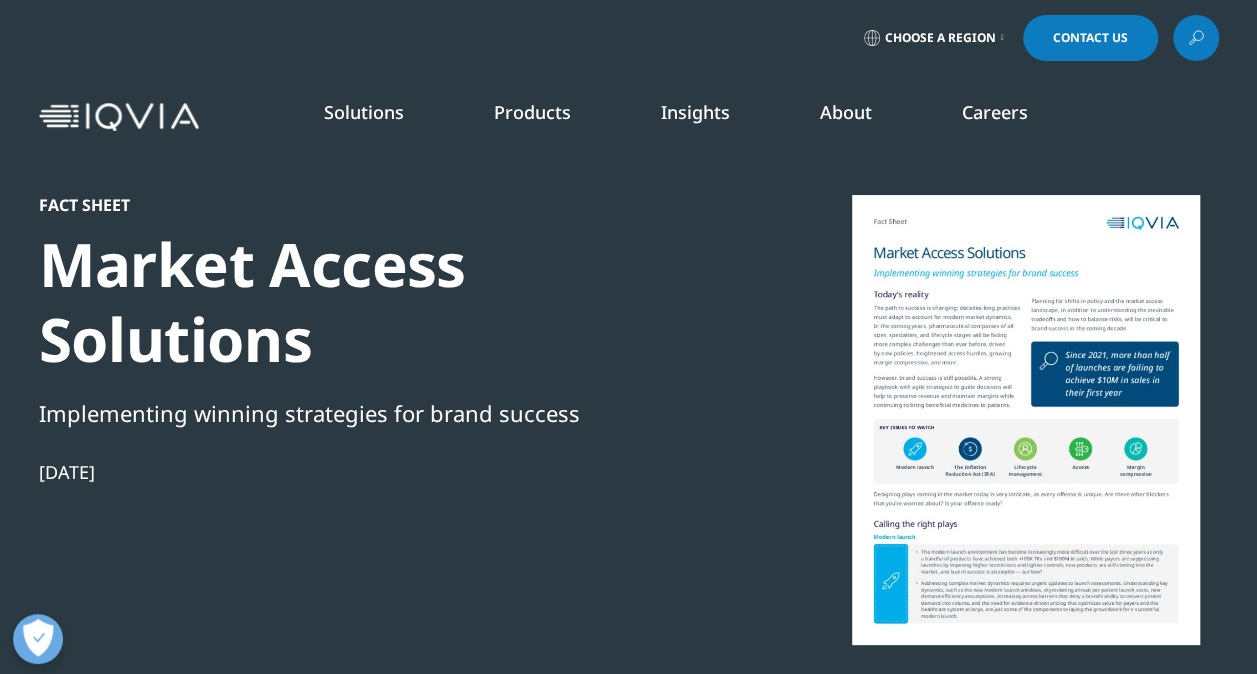 click on "Pricing & Market Access" at bounding box center (490, 325) 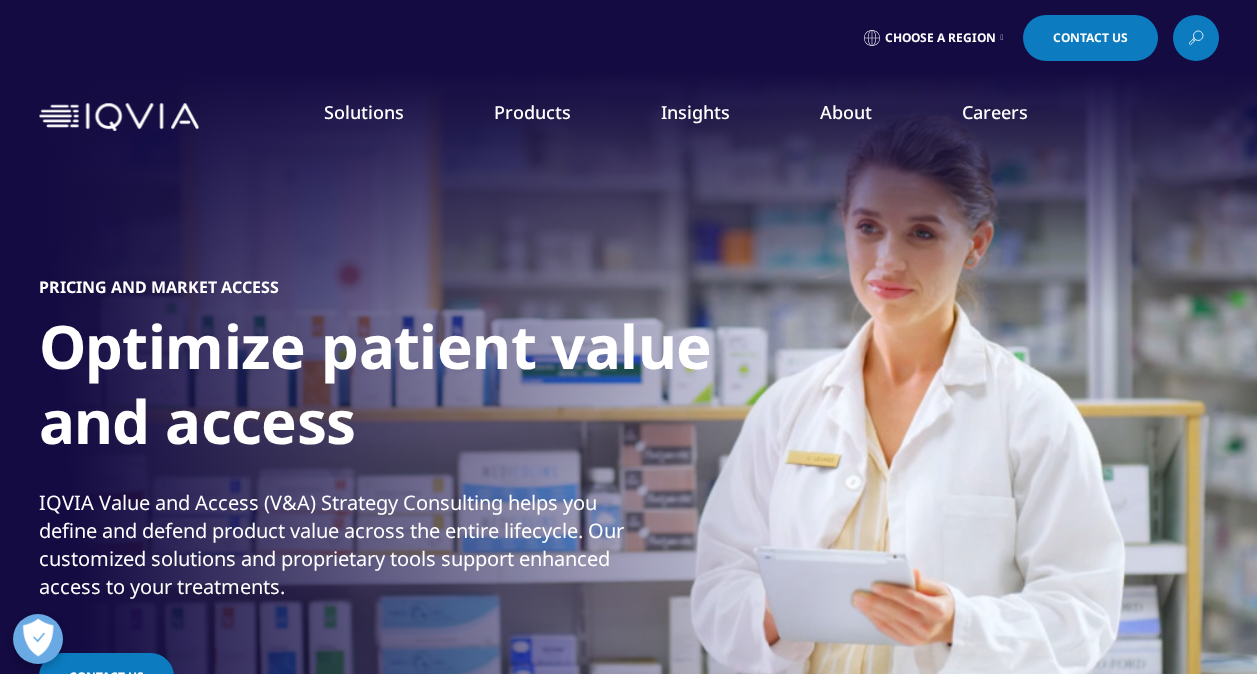 scroll, scrollTop: 0, scrollLeft: 0, axis: both 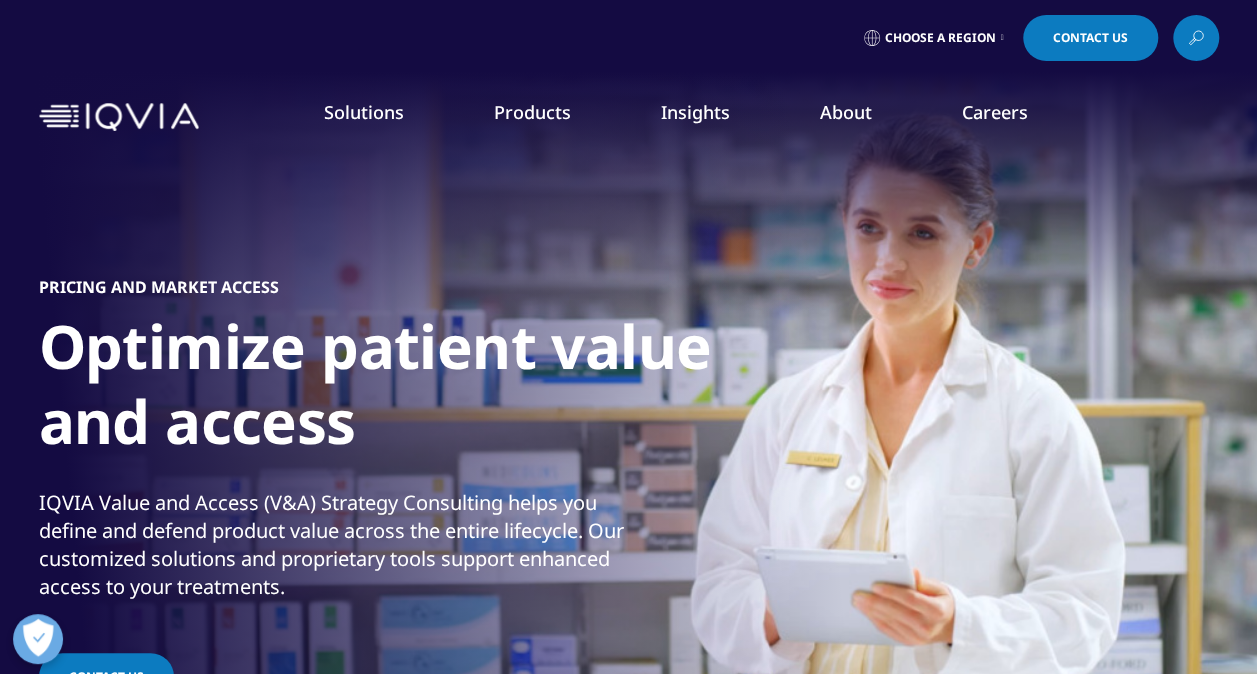 click 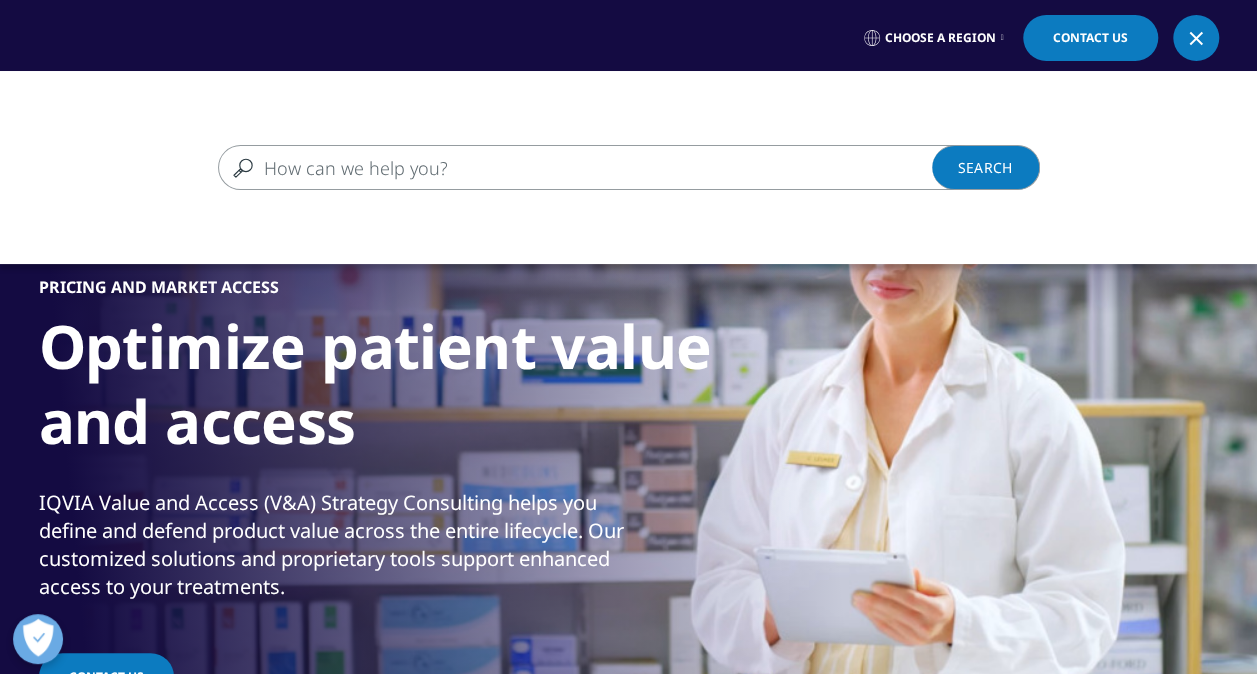 click at bounding box center [600, 167] 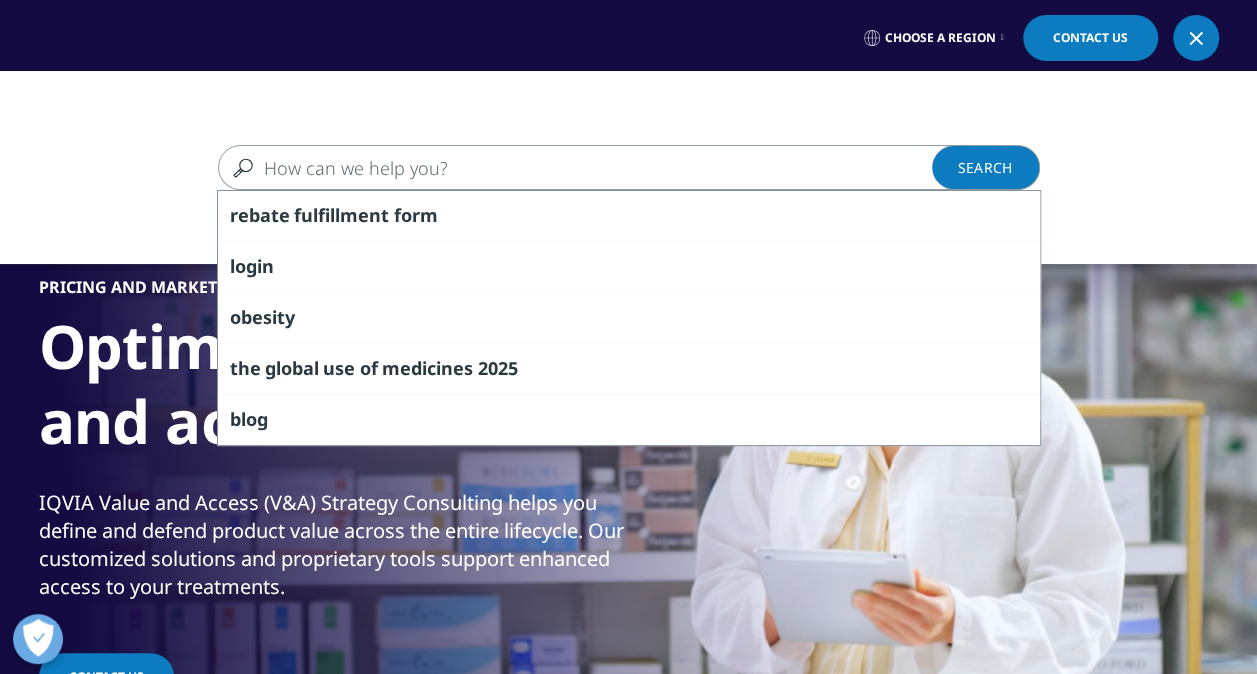type on "p" 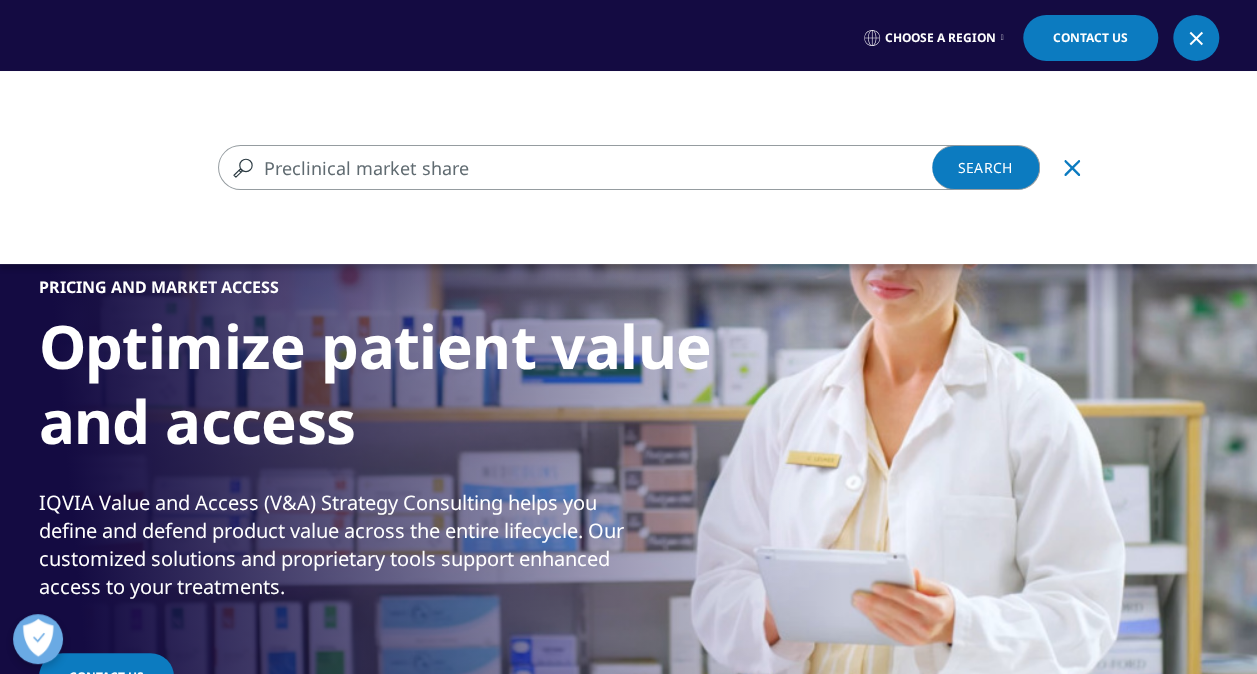 type on "Preclinical market share" 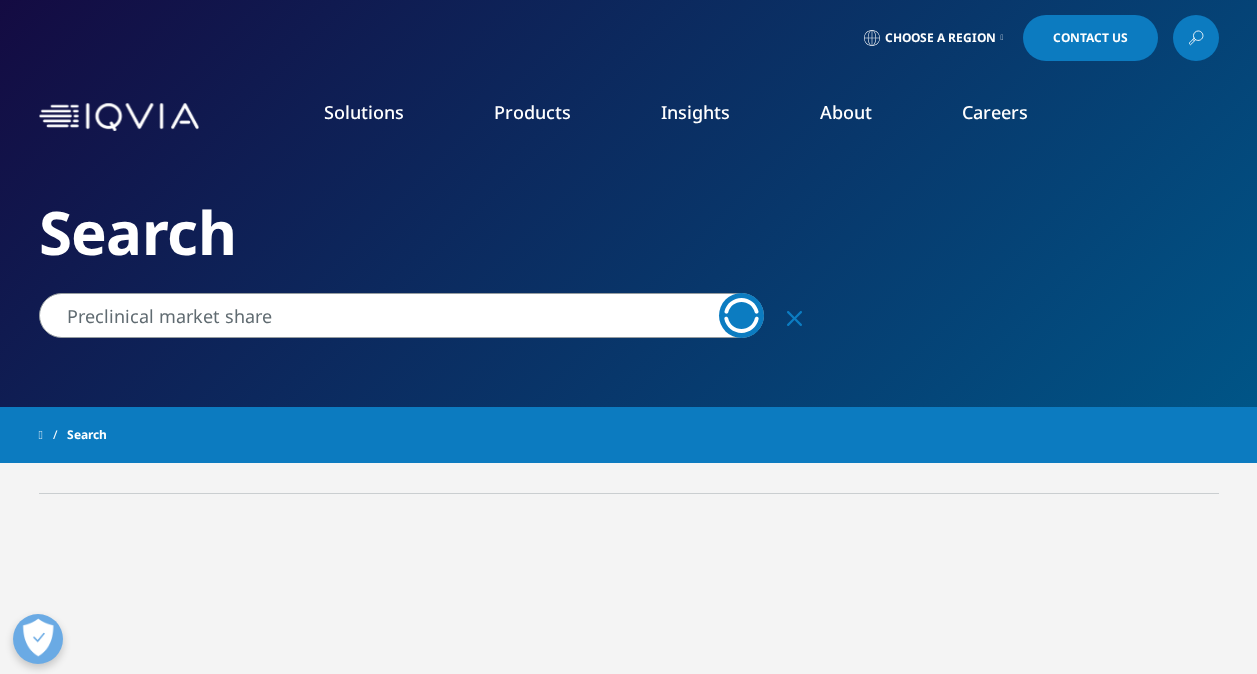 scroll, scrollTop: 0, scrollLeft: 0, axis: both 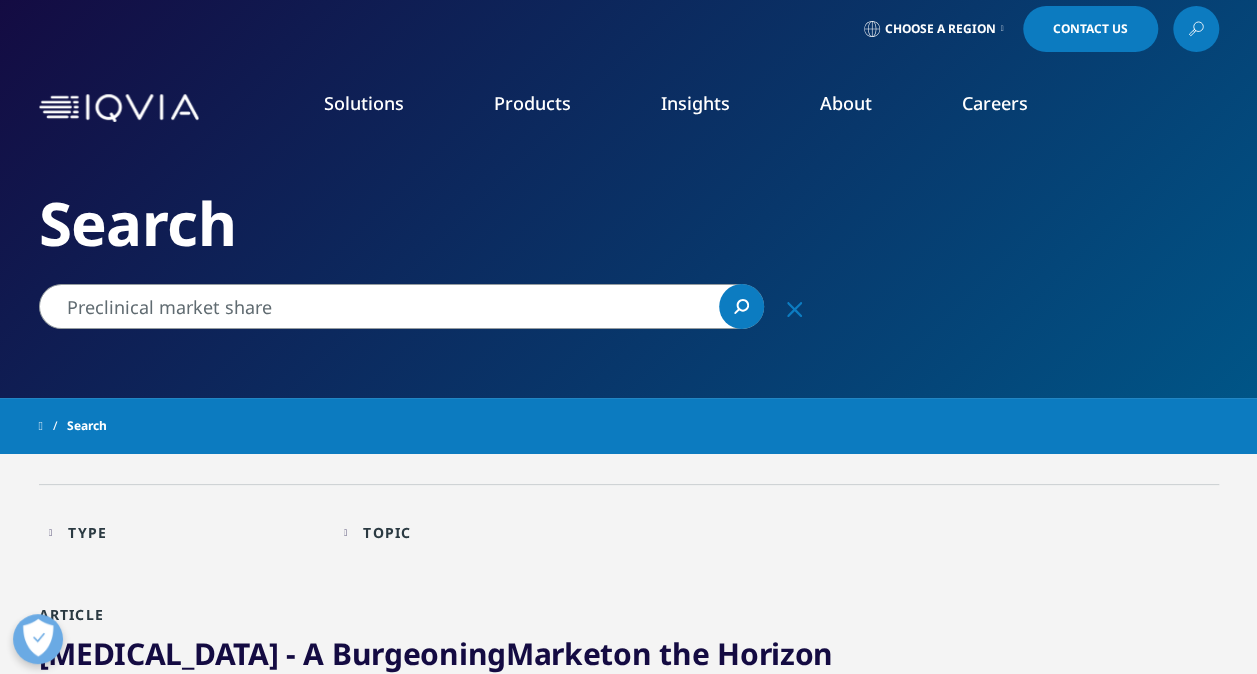 click on "Health Data Apps & AI" at bounding box center (1103, 242) 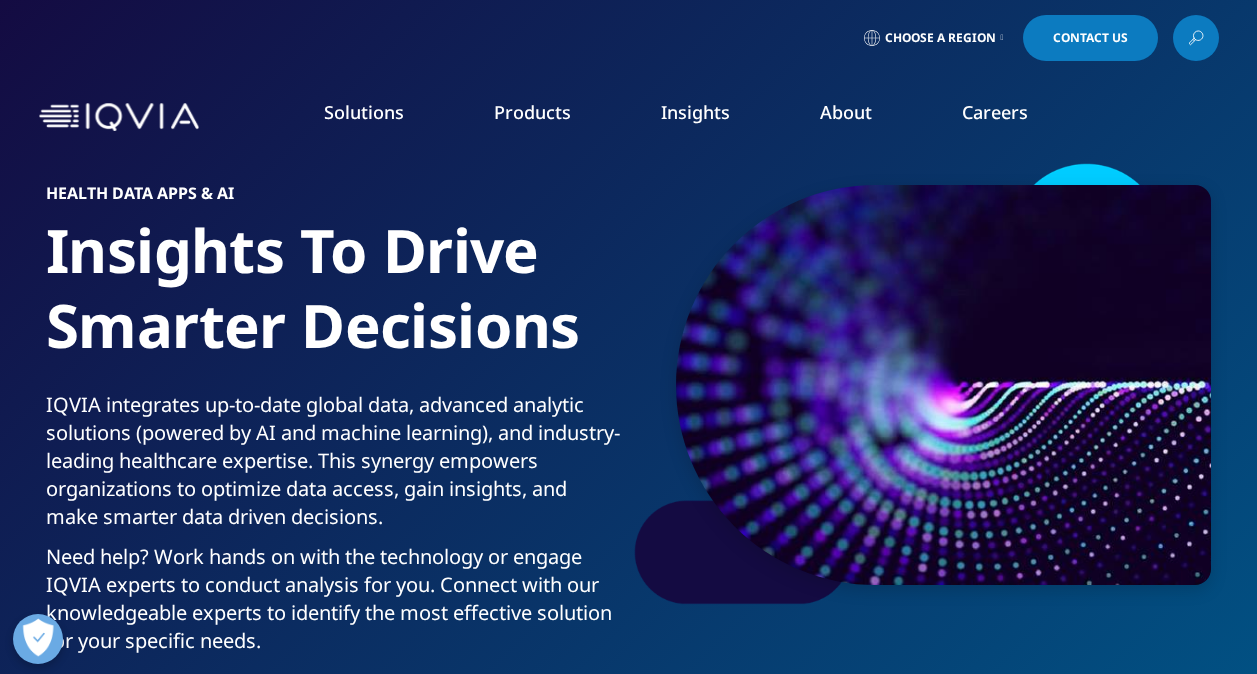 scroll, scrollTop: 195, scrollLeft: 0, axis: vertical 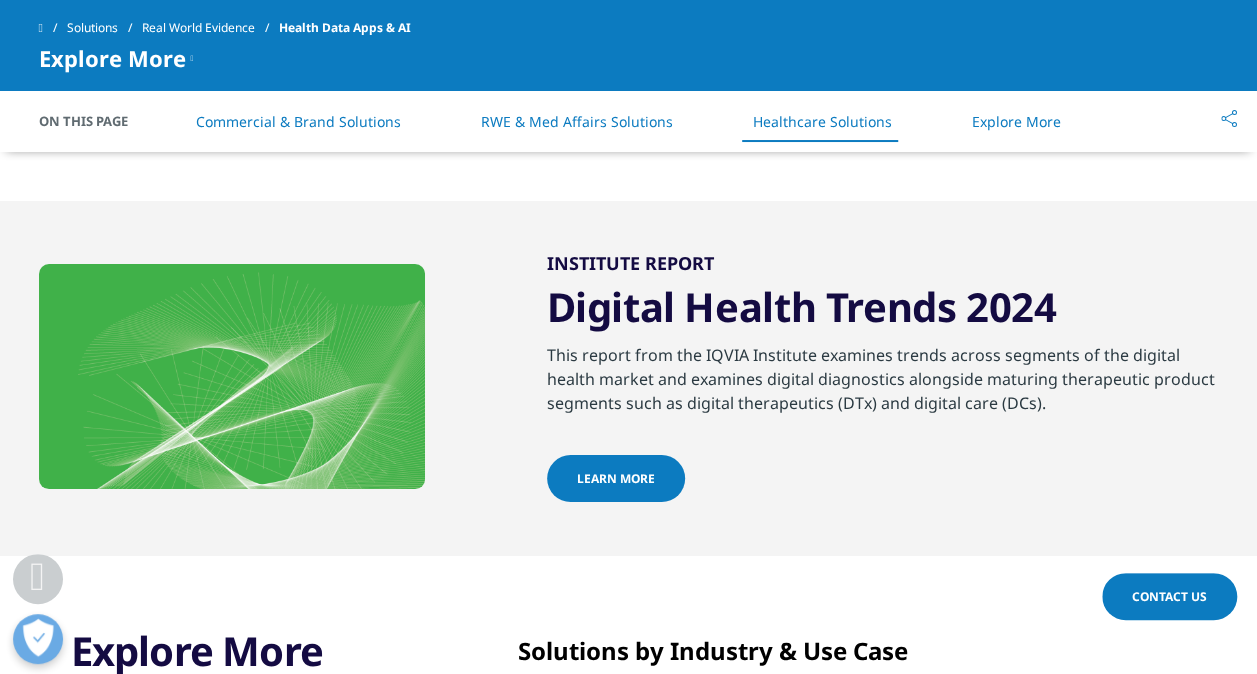 click on "Learn more" at bounding box center [616, 478] 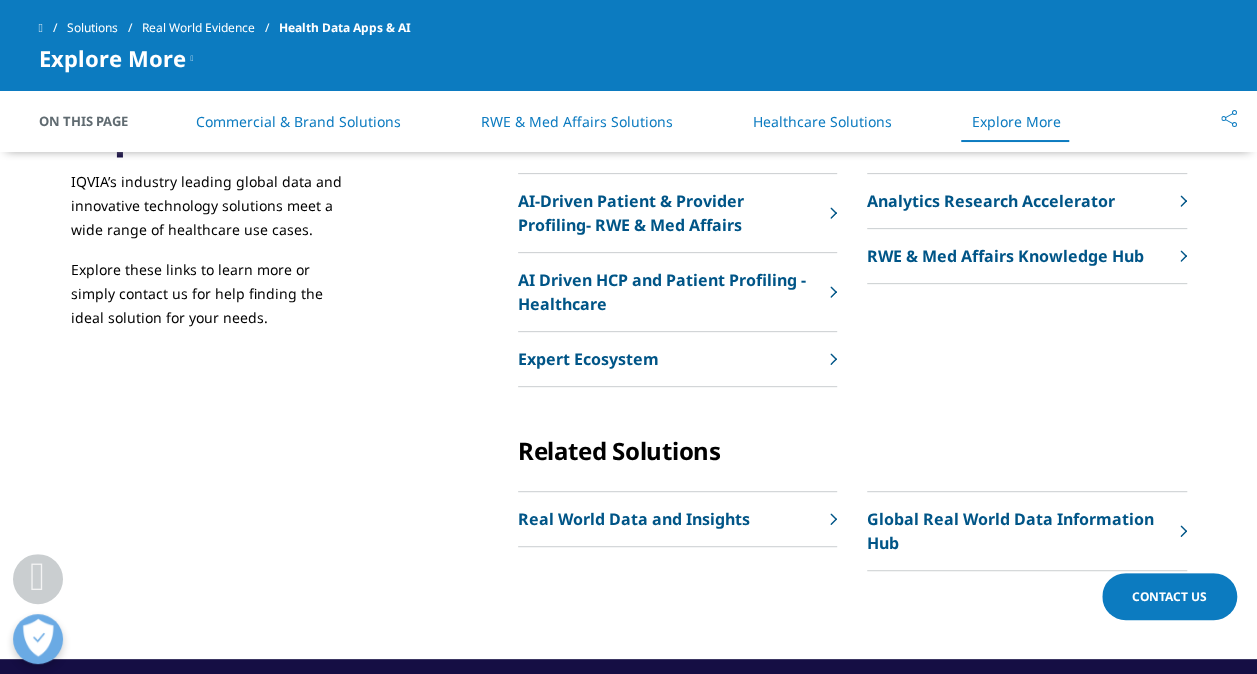 scroll, scrollTop: 4049, scrollLeft: 0, axis: vertical 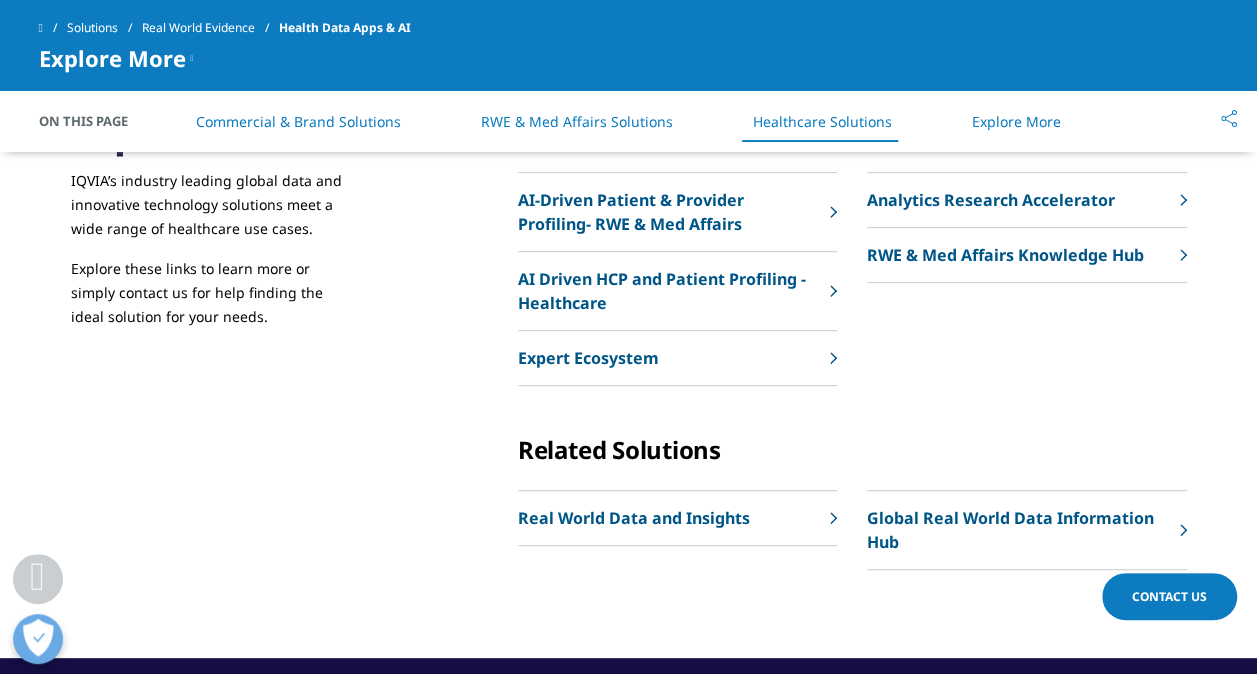 click on "Real World Data and Insights" at bounding box center [634, 518] 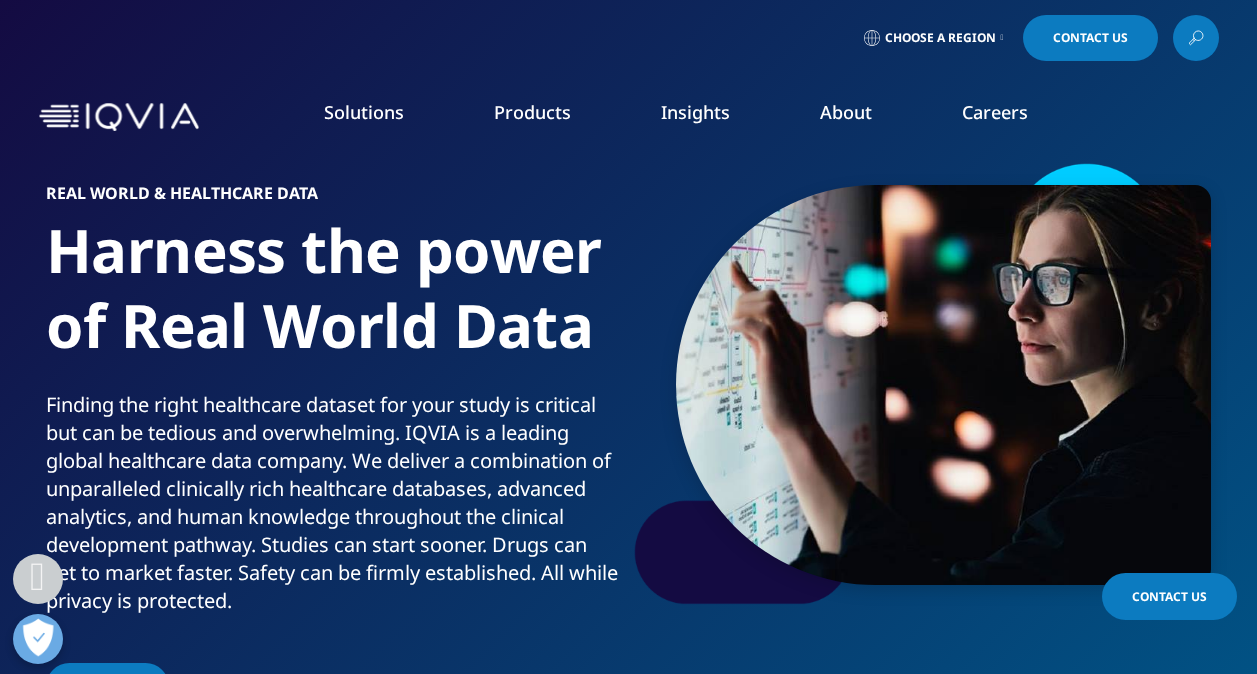 scroll, scrollTop: 452, scrollLeft: 0, axis: vertical 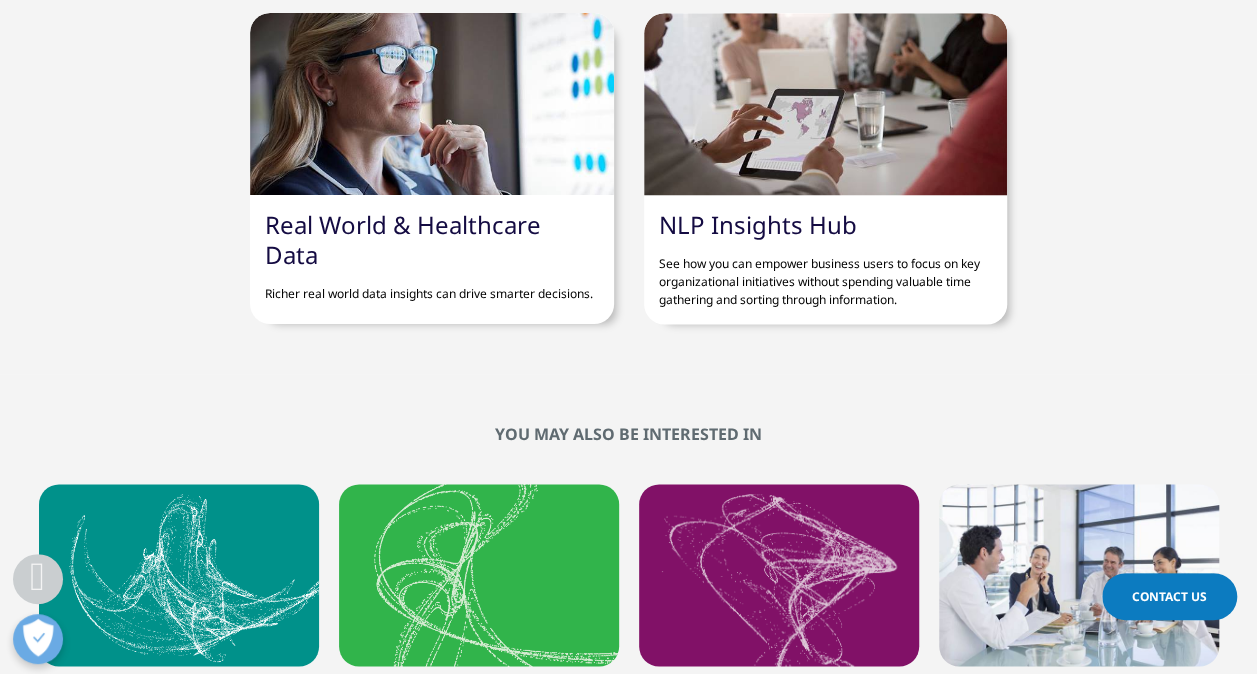 click on "Real World & Healthcare Data
Richer real world data insights can drive smarter decisions." at bounding box center [431, 256] 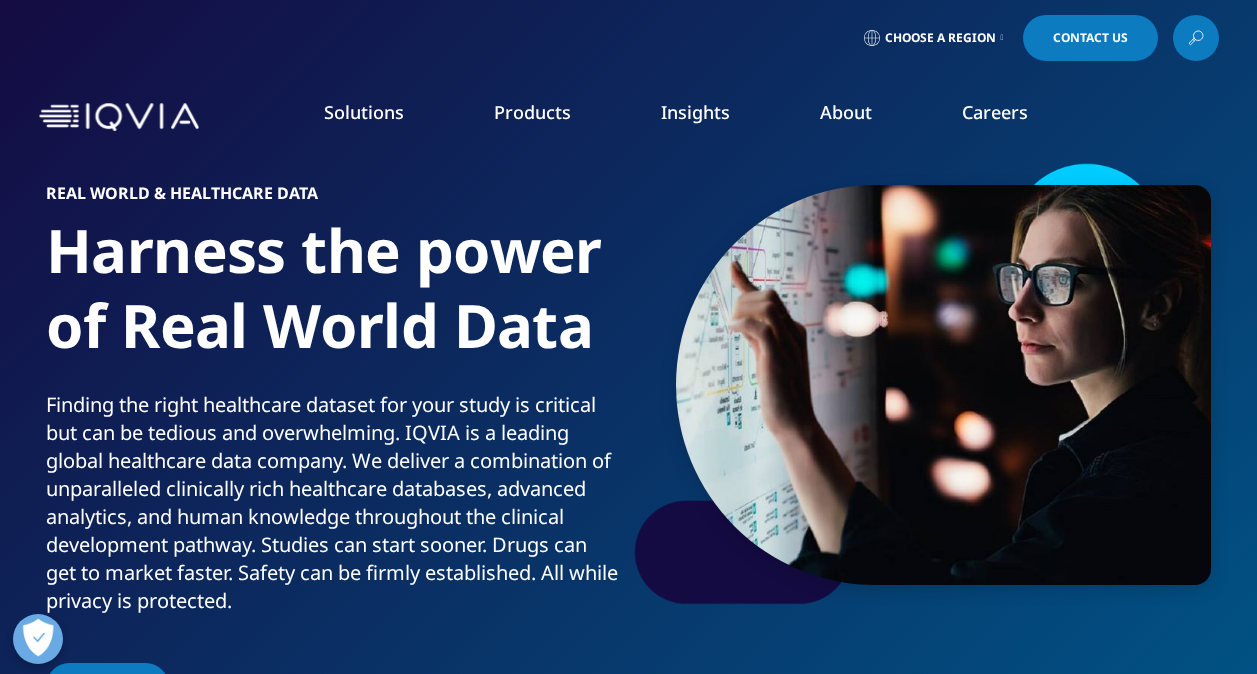 scroll, scrollTop: 339, scrollLeft: 0, axis: vertical 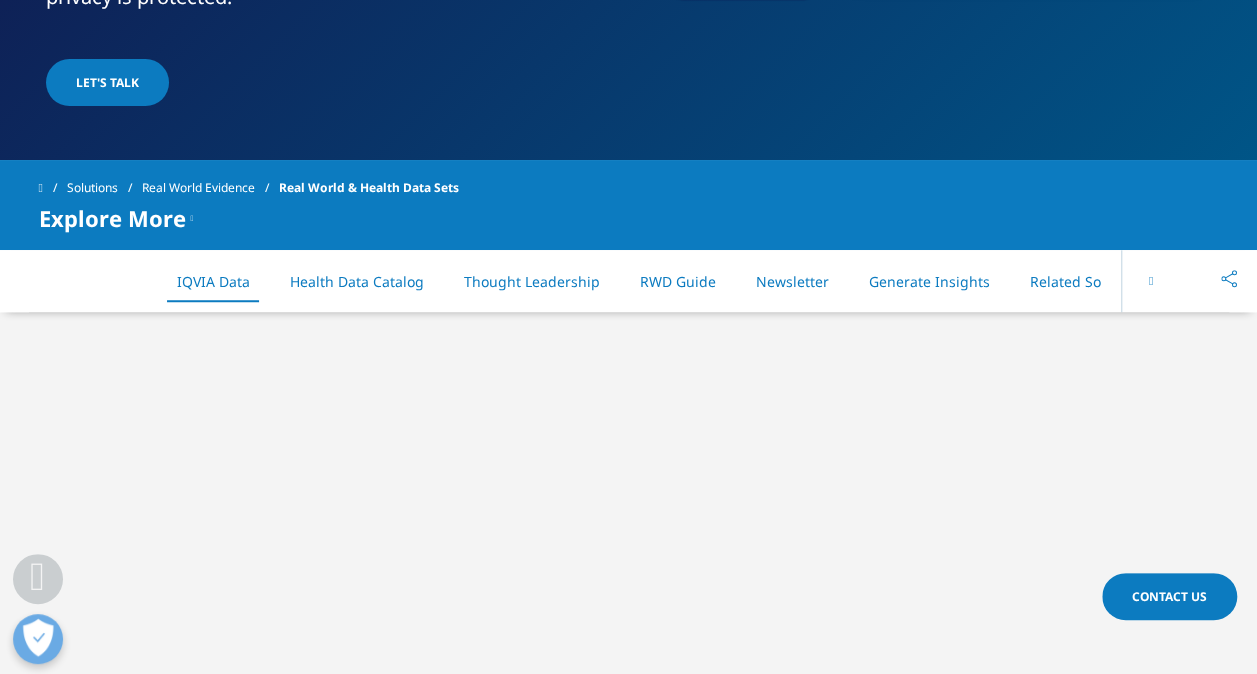 click on "Generate Insights" at bounding box center [929, 281] 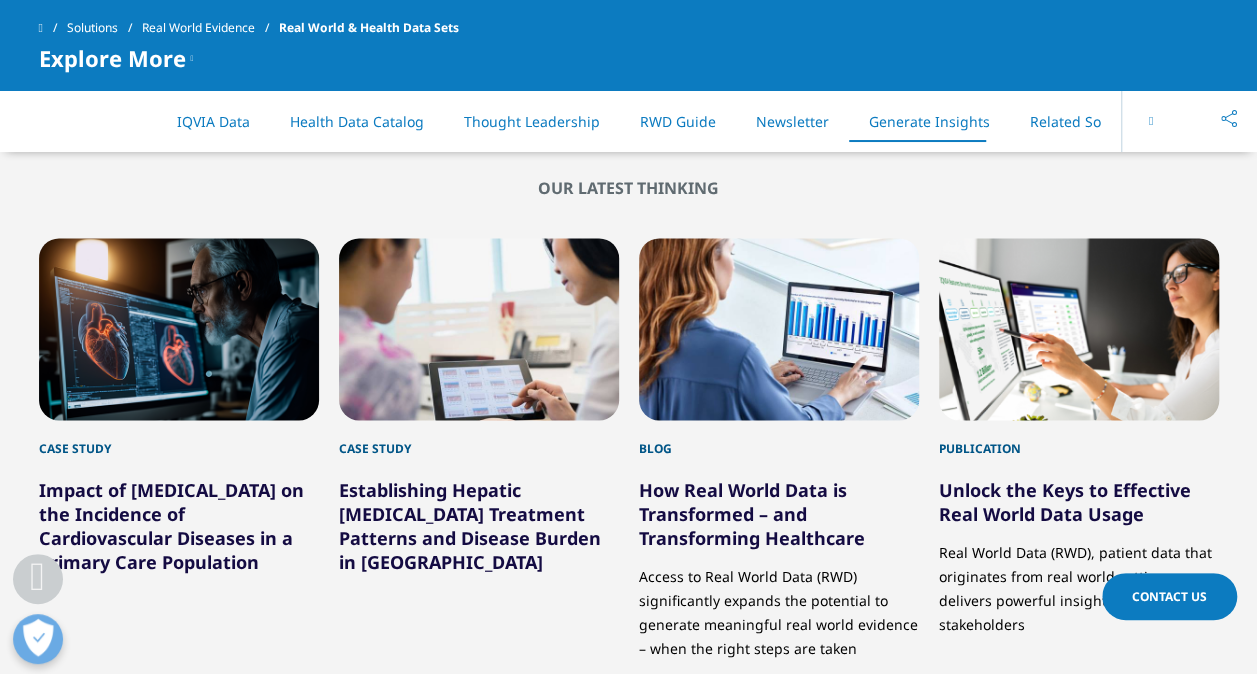 scroll, scrollTop: 5220, scrollLeft: 0, axis: vertical 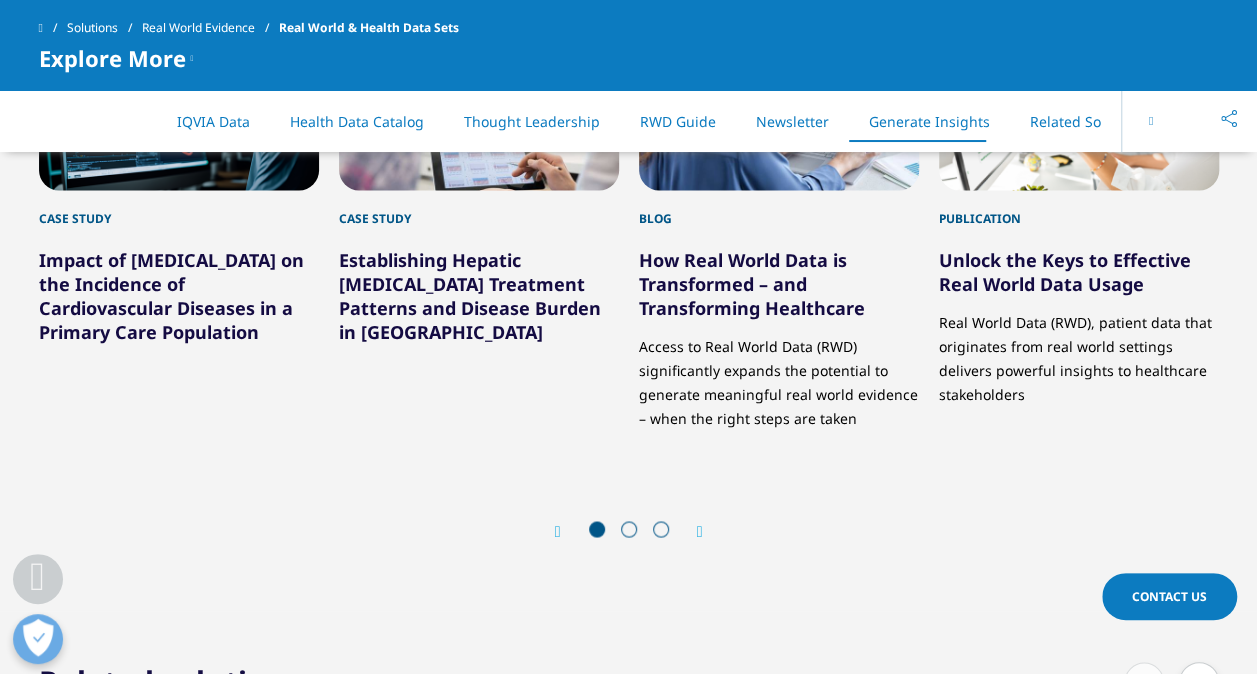 click at bounding box center [629, 529] 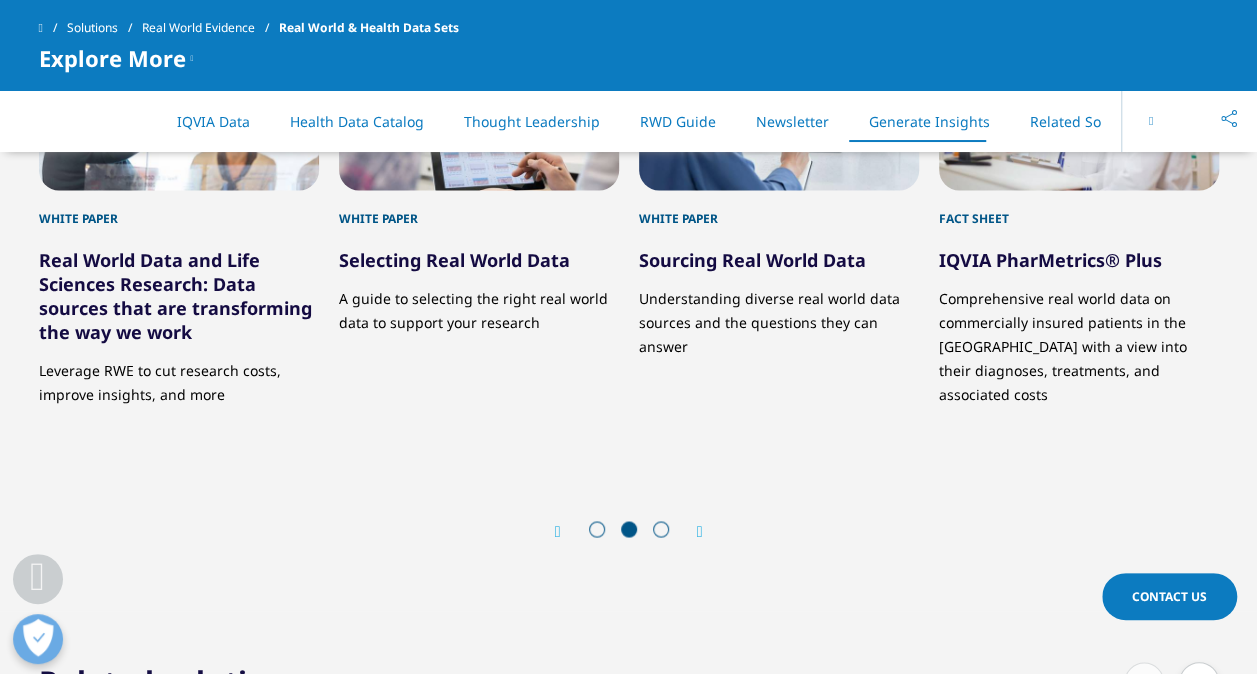 click at bounding box center [700, 532] 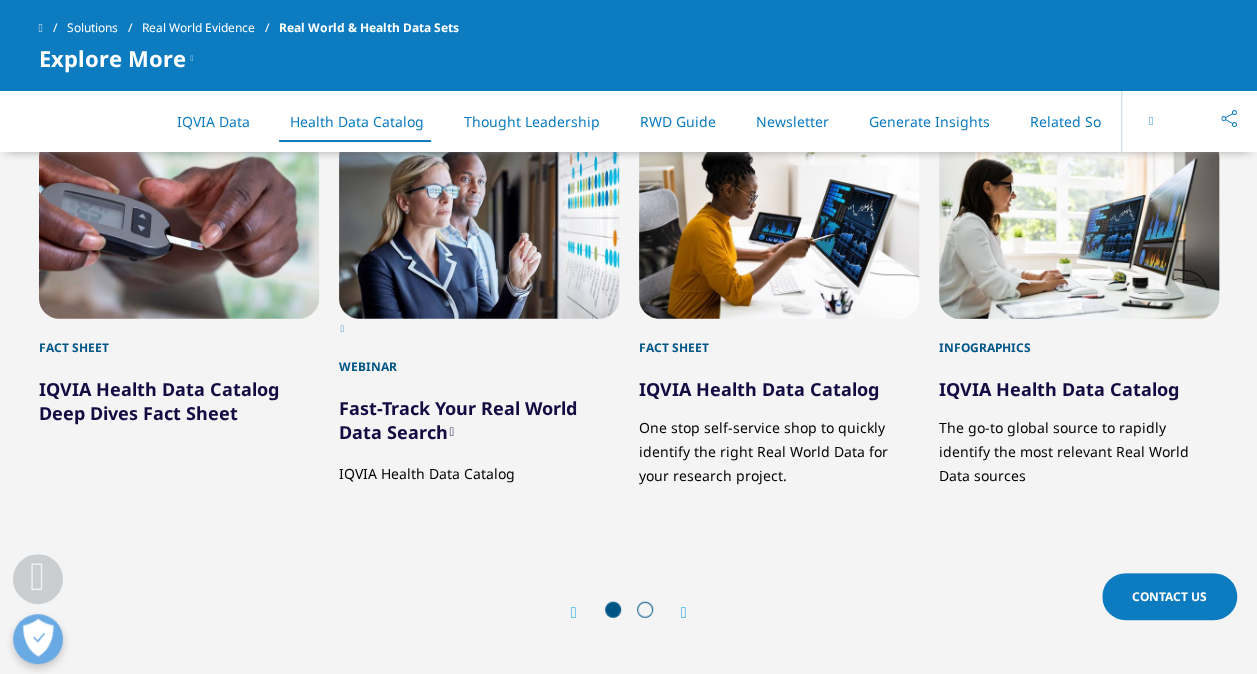 scroll, scrollTop: 2394, scrollLeft: 0, axis: vertical 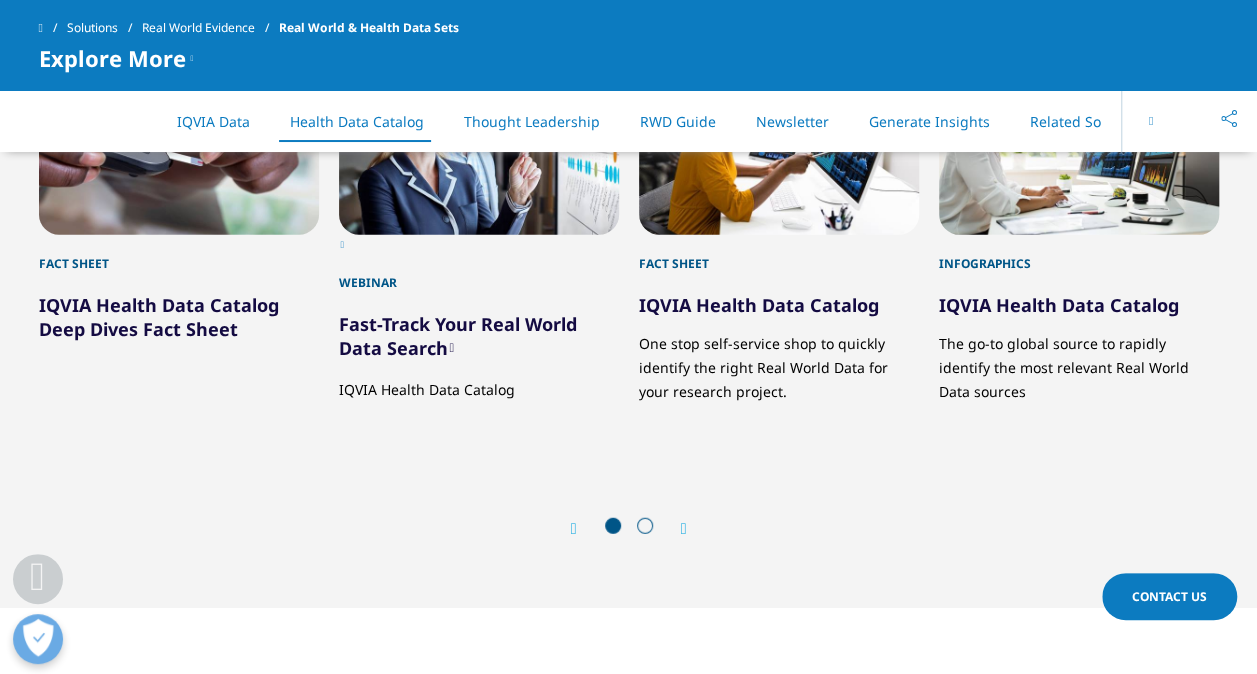 click on "Generate Insights" at bounding box center (929, 121) 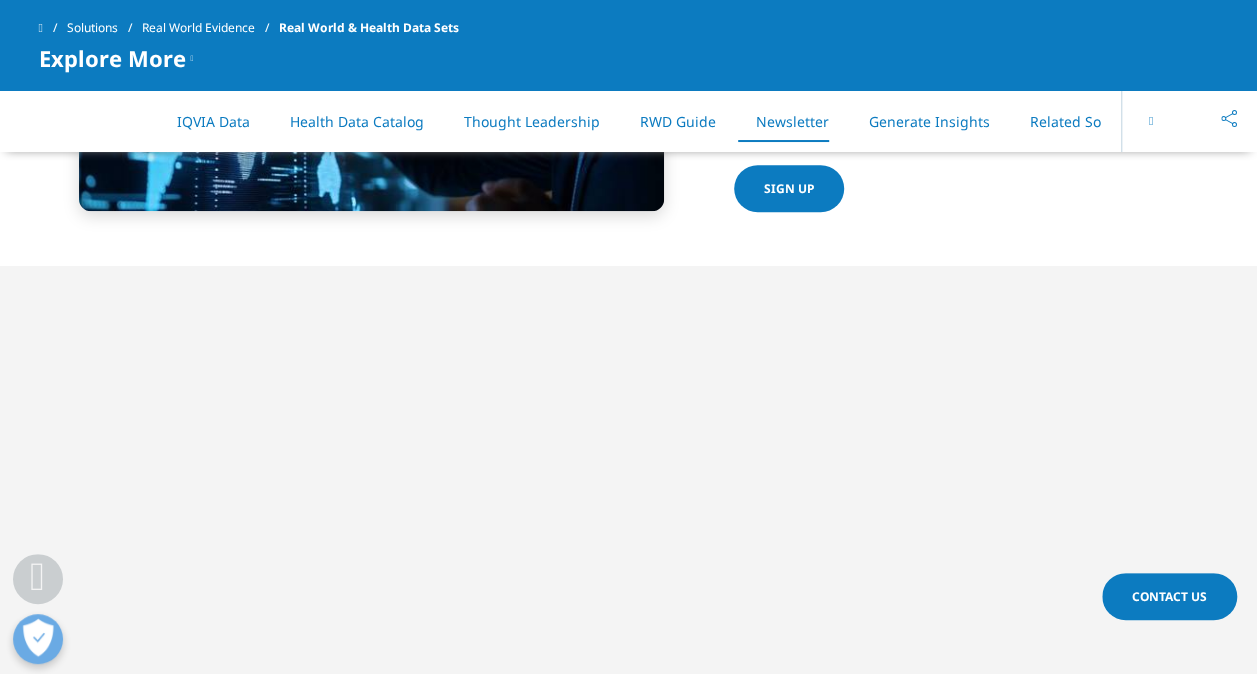 scroll, scrollTop: 4514, scrollLeft: 0, axis: vertical 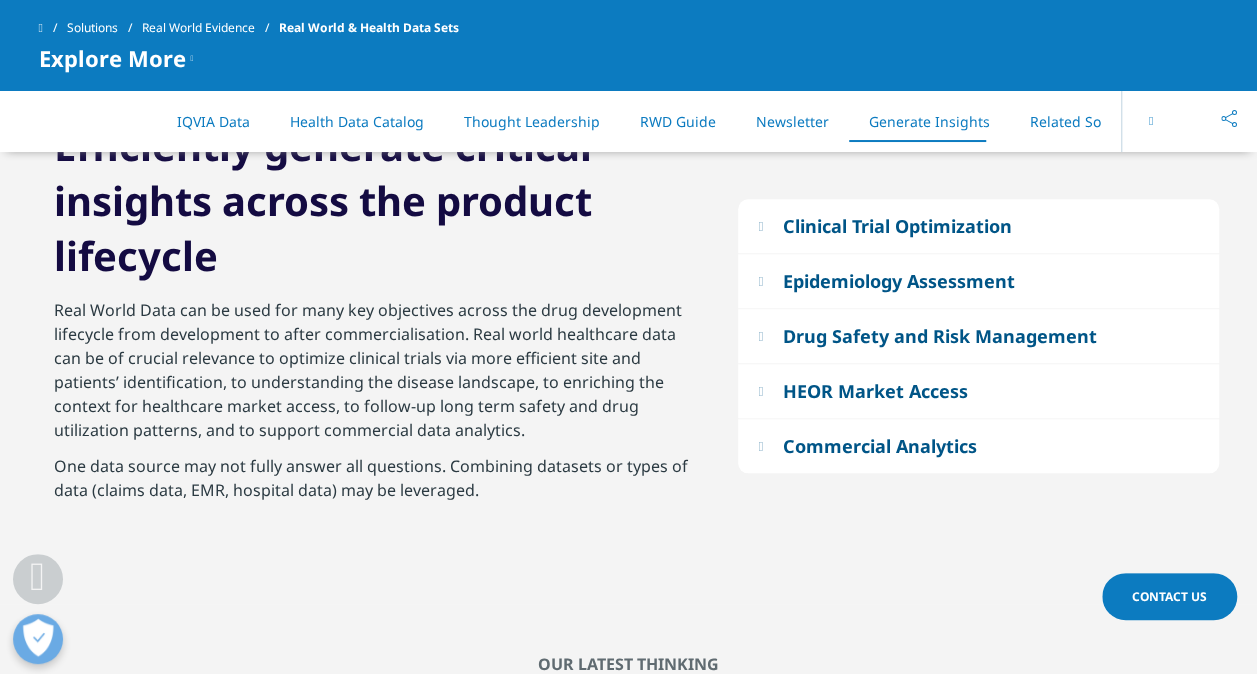 click on "RWD Guide" at bounding box center [678, 121] 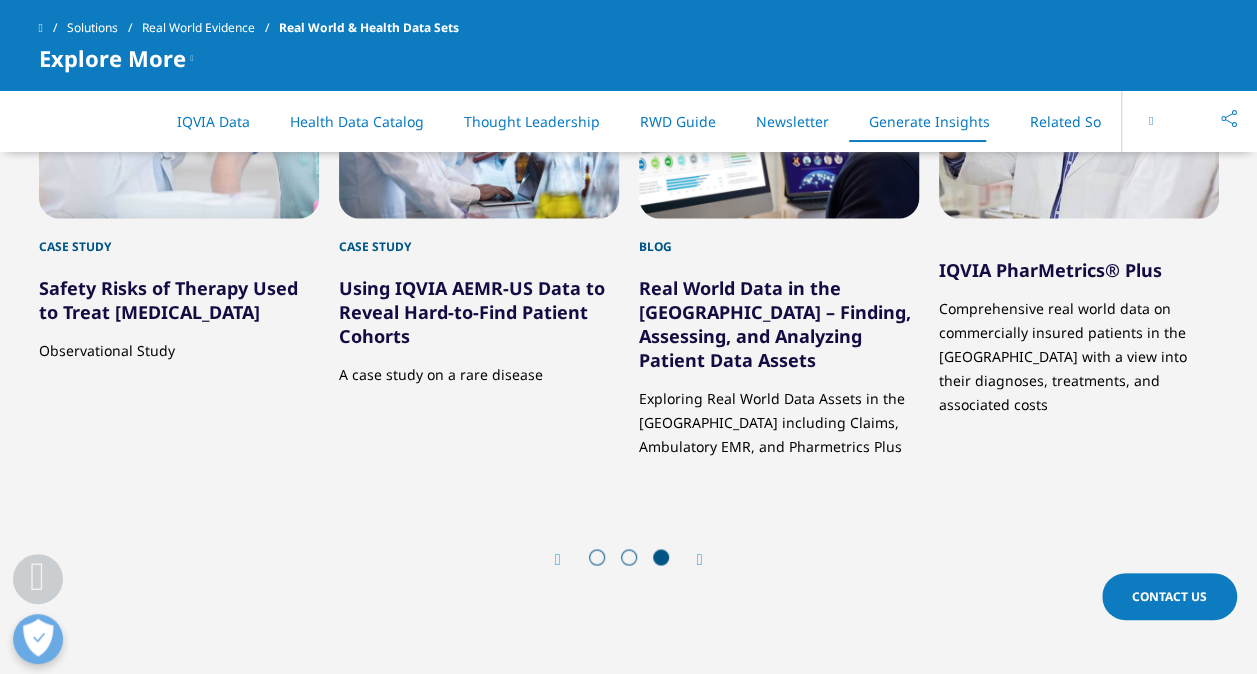 scroll, scrollTop: 5187, scrollLeft: 0, axis: vertical 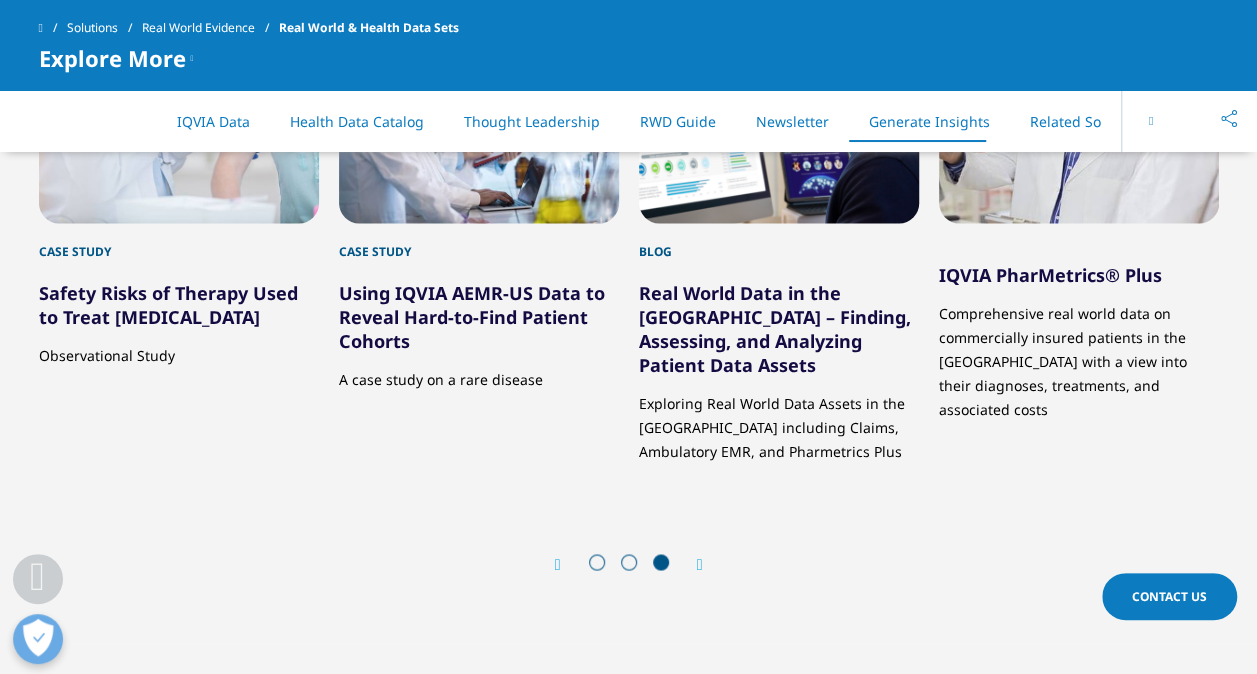 click at bounding box center (558, 565) 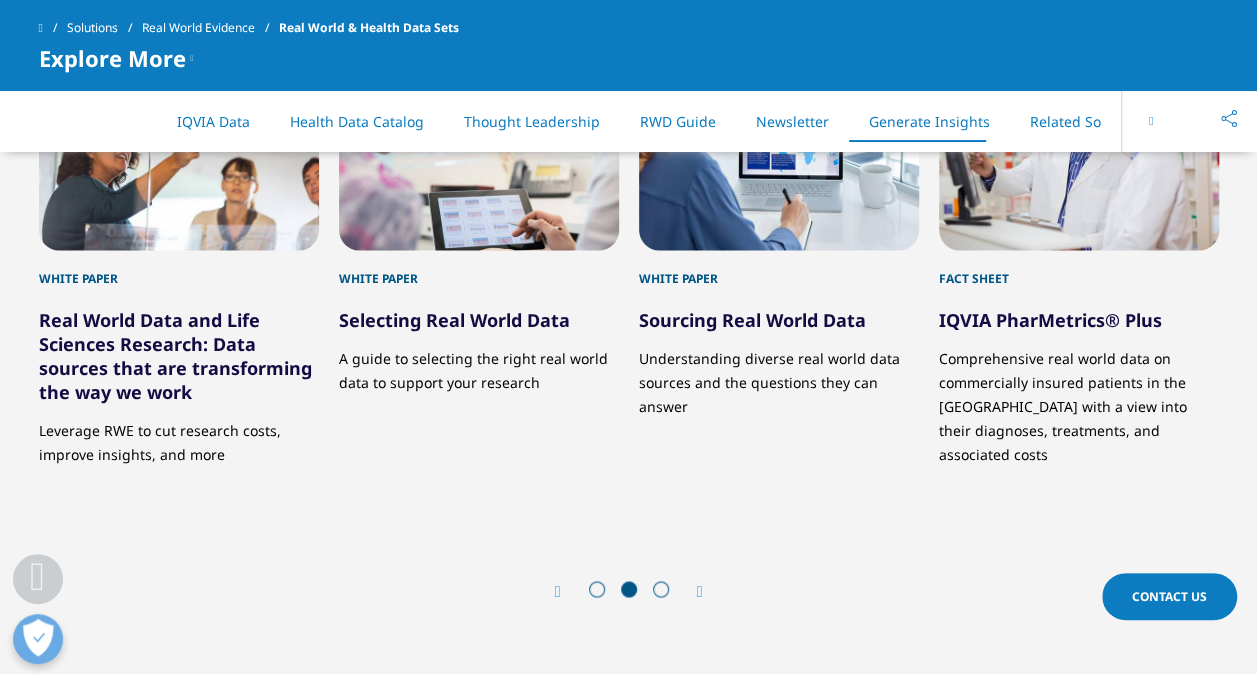 scroll, scrollTop: 5163, scrollLeft: 0, axis: vertical 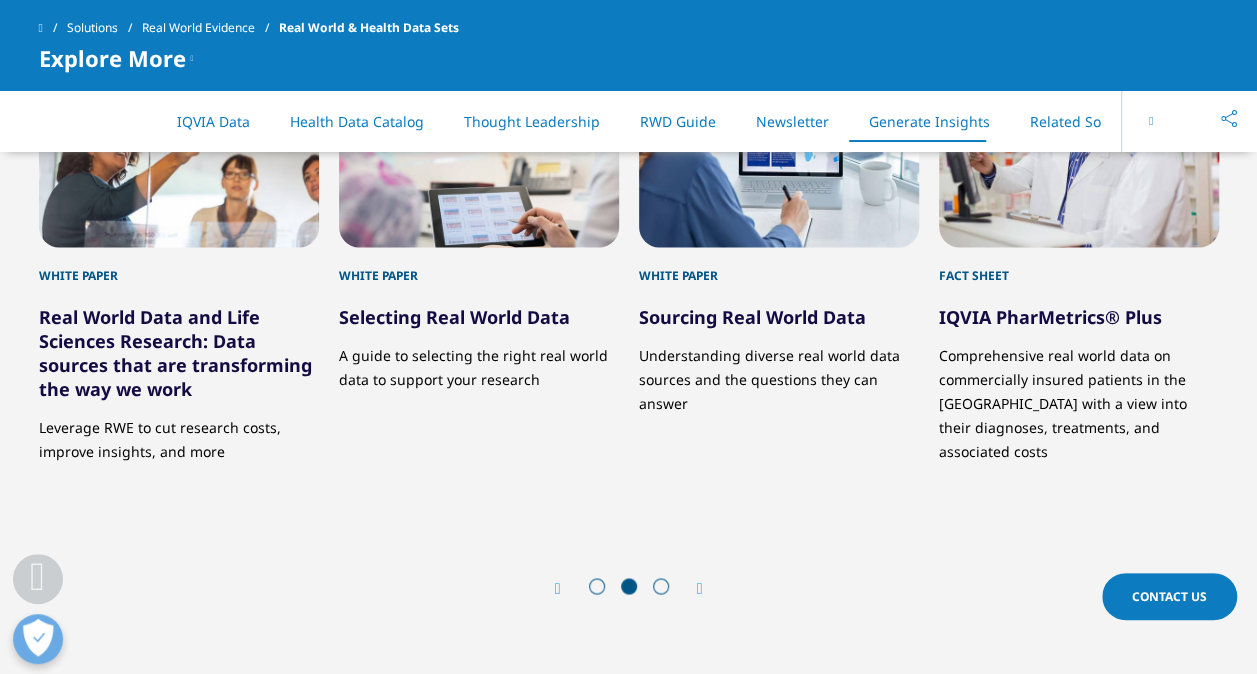 click on "Selecting Real World Data" at bounding box center (454, 317) 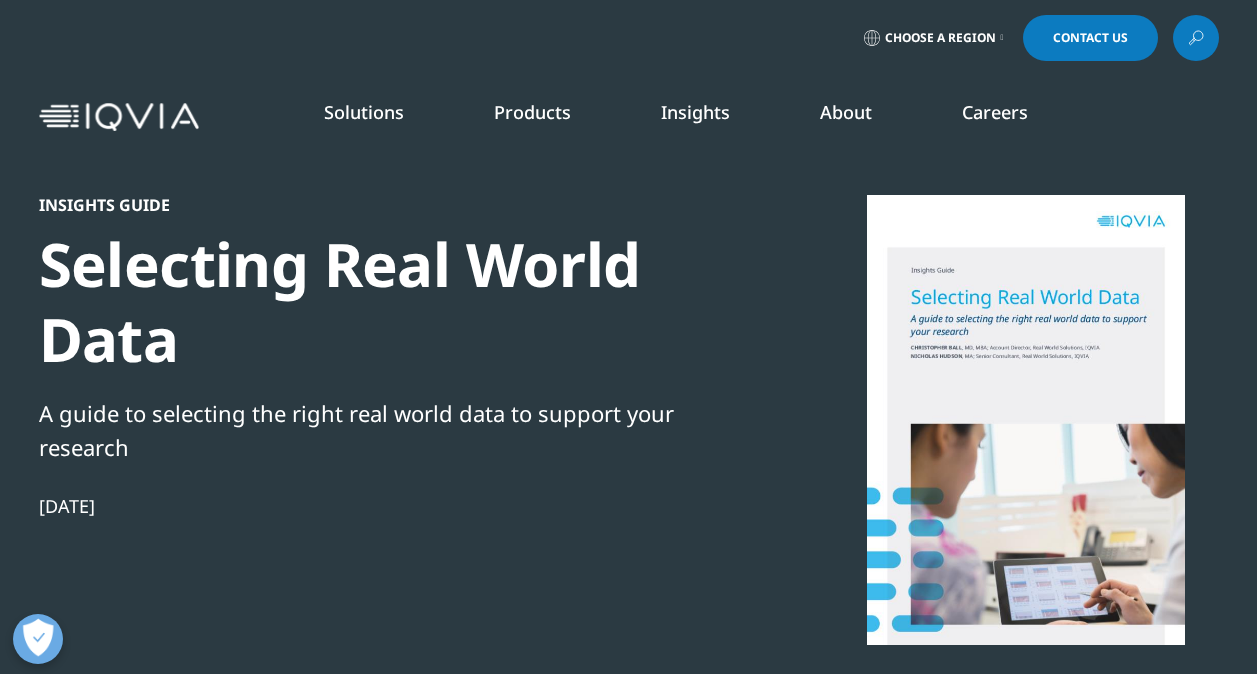 scroll, scrollTop: 0, scrollLeft: 0, axis: both 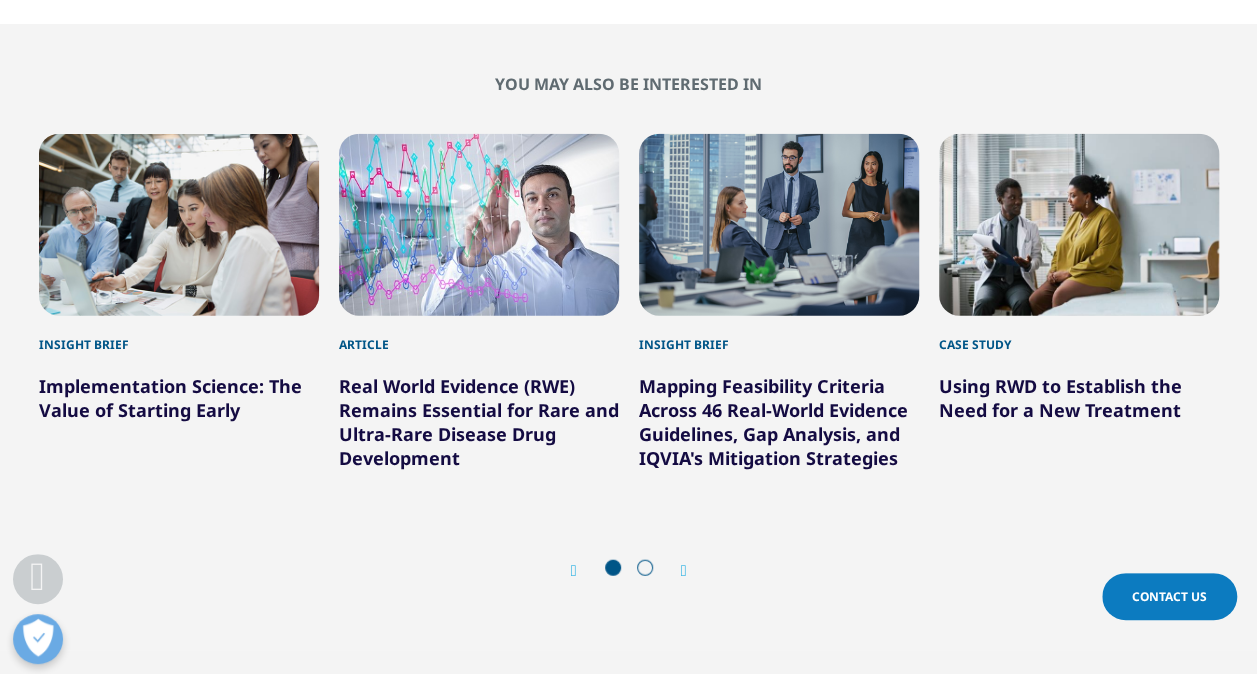 click at bounding box center [684, 571] 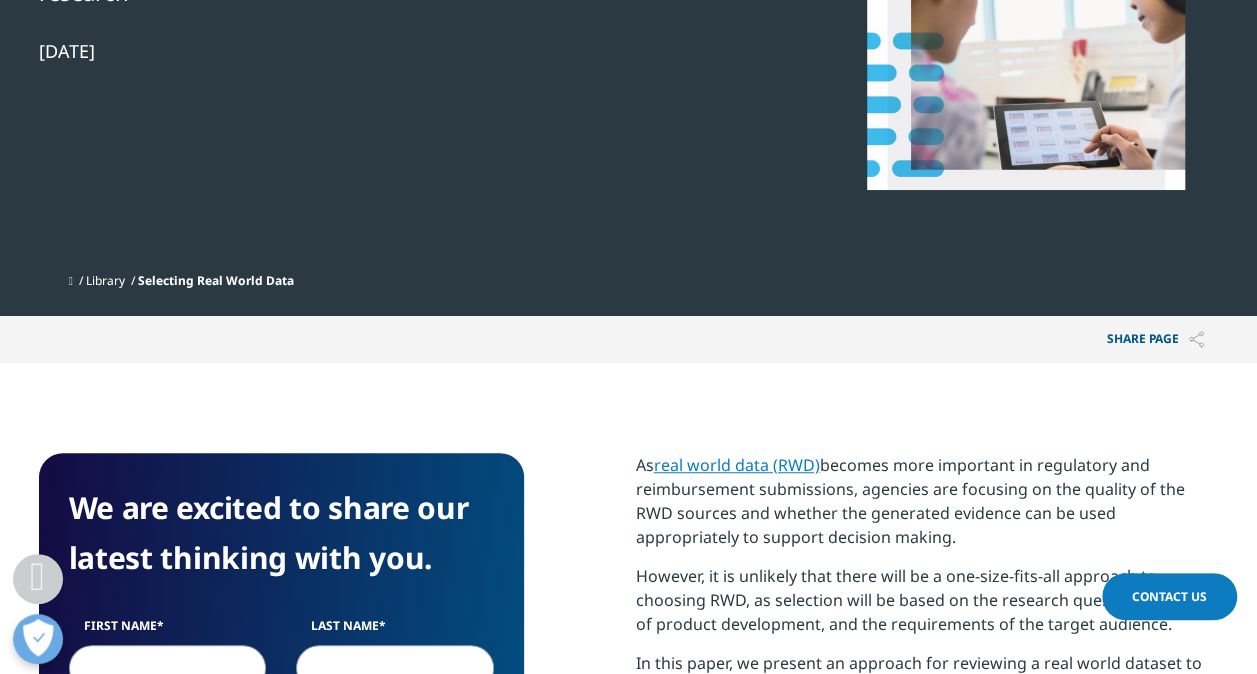 scroll, scrollTop: 437, scrollLeft: 0, axis: vertical 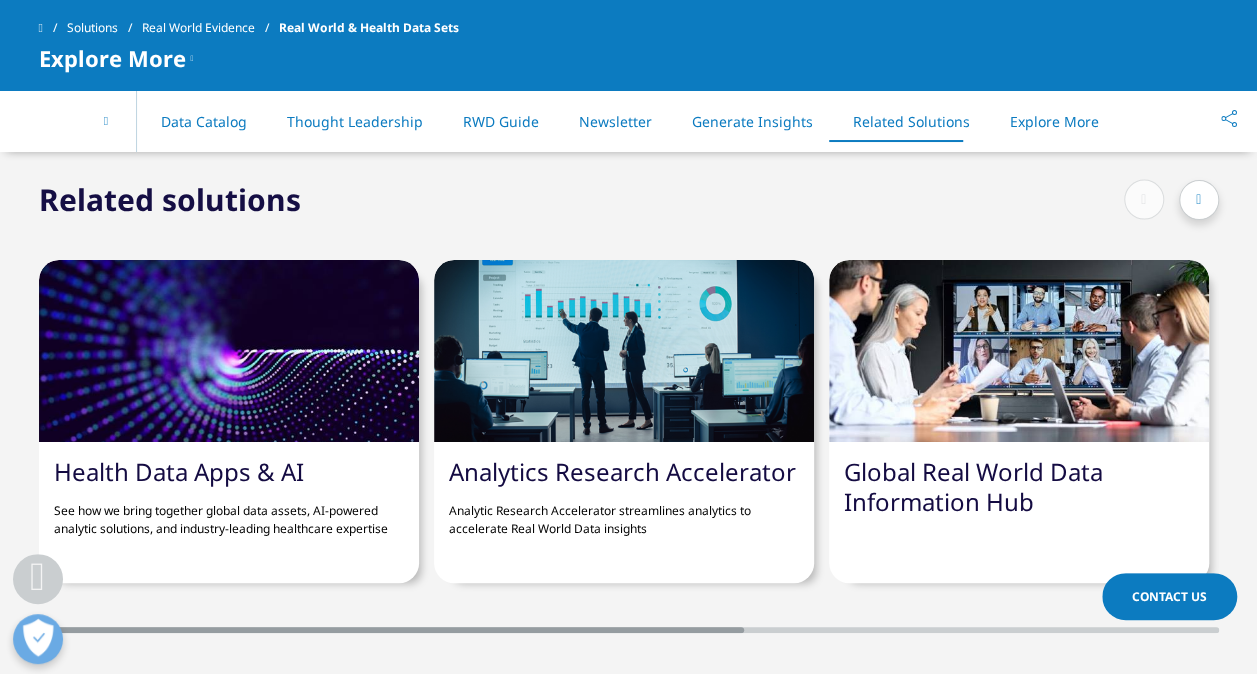 click on "RWD Guide" at bounding box center [501, 121] 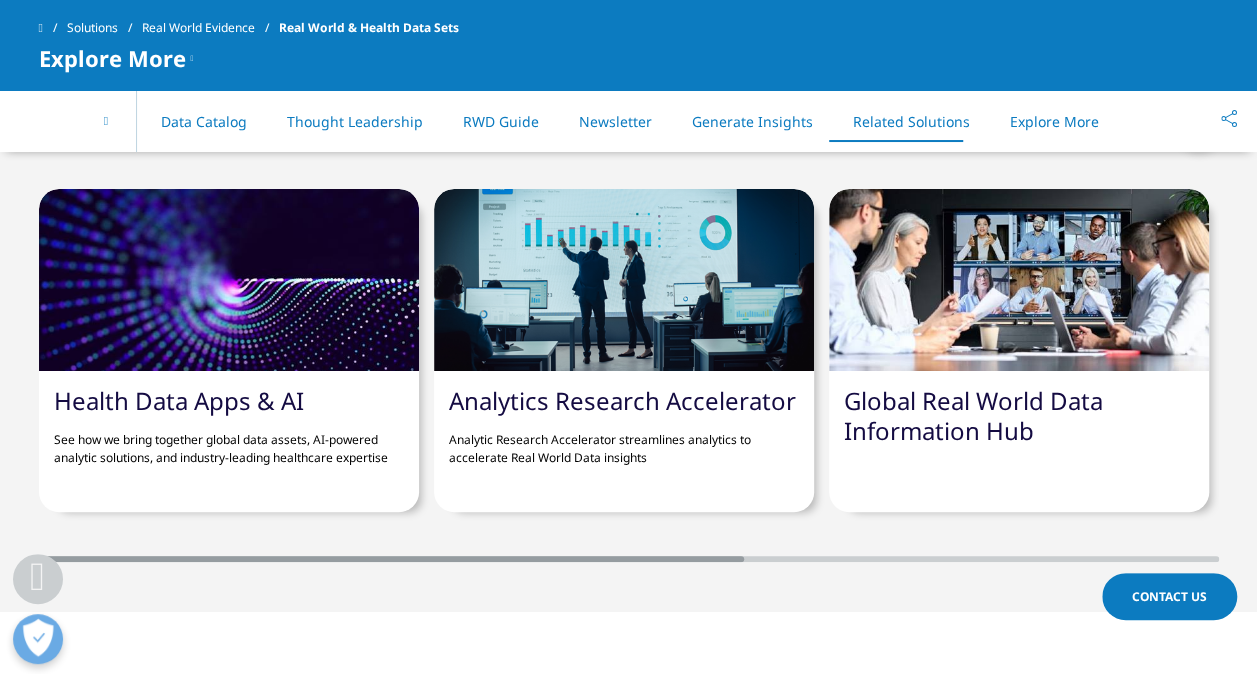 scroll, scrollTop: 5774, scrollLeft: 0, axis: vertical 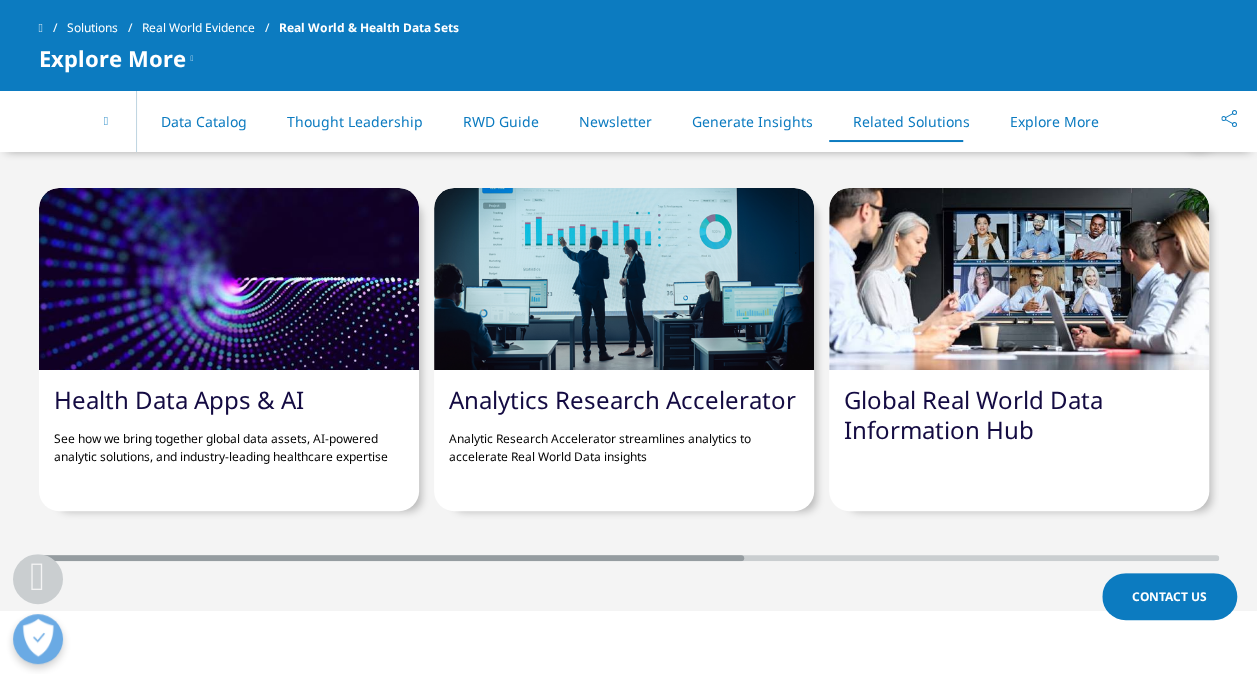 click on "Related solutions
Health Data Apps & AI
See how we bring together global data assets, AI-powered analytic solutions, and industry-leading healthcare expertise
Analytics Research Accelerator
Analytic Research Accelerator streamlines analytics to accelerate Real World Data insights" at bounding box center [628, 334] 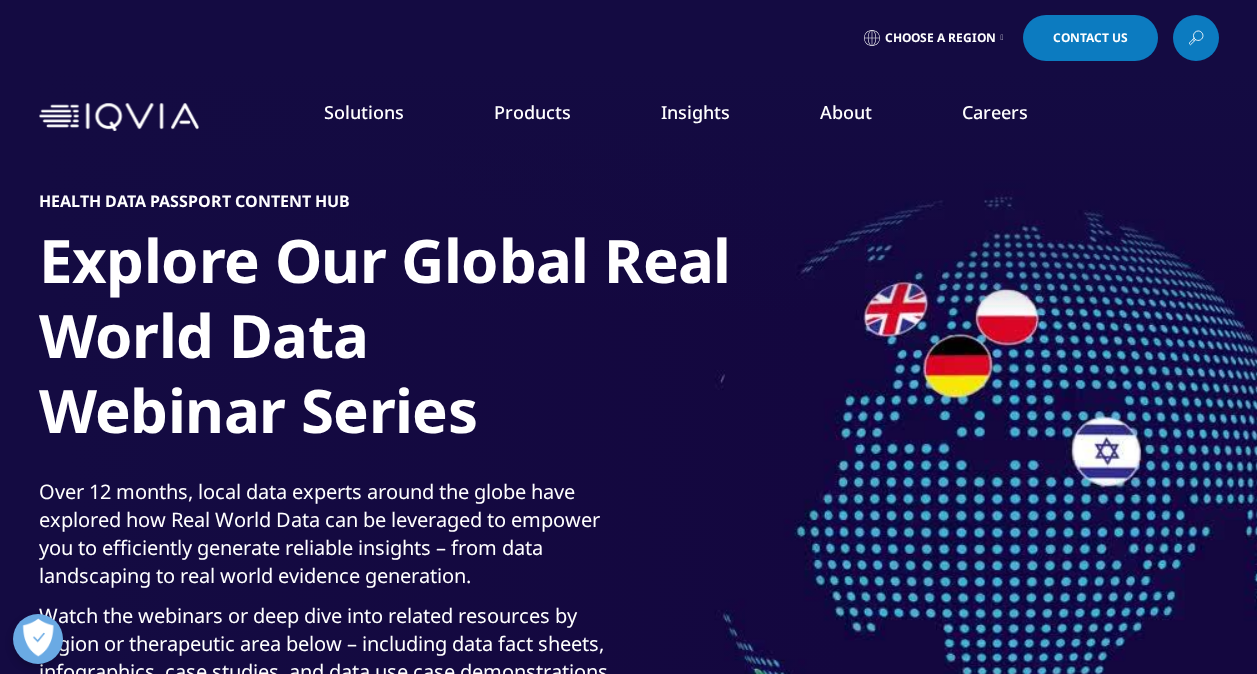 scroll, scrollTop: 0, scrollLeft: 0, axis: both 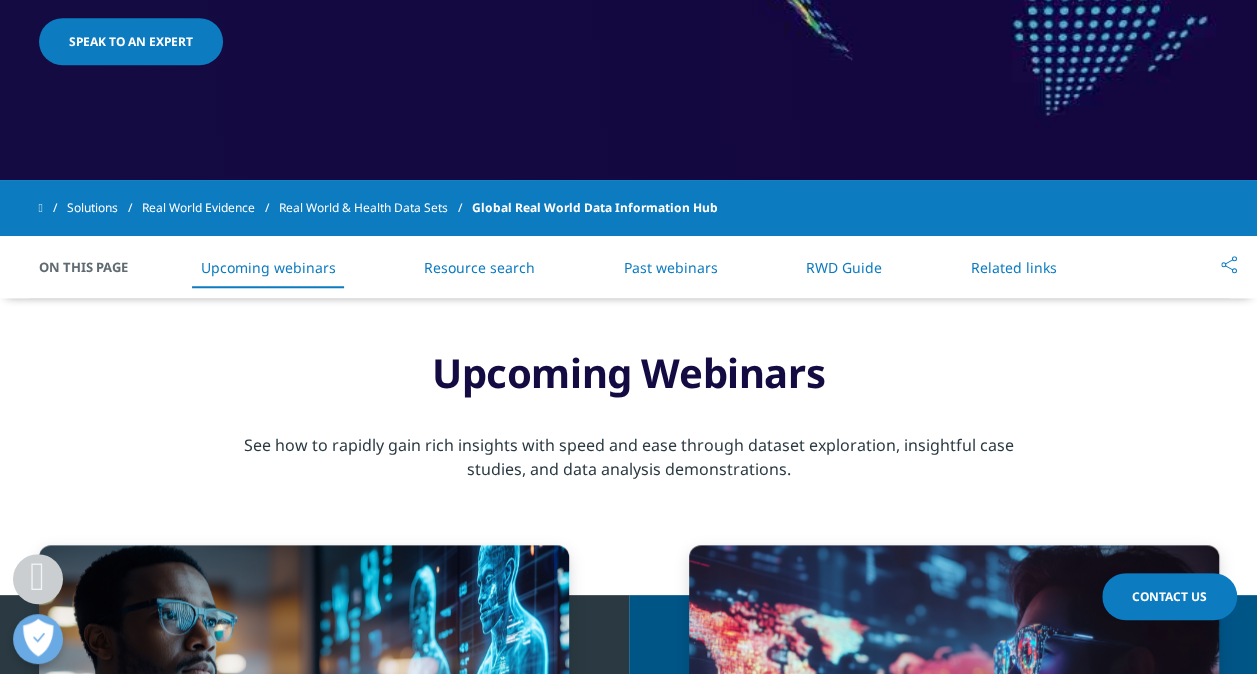 click on "Resource search" at bounding box center (479, 267) 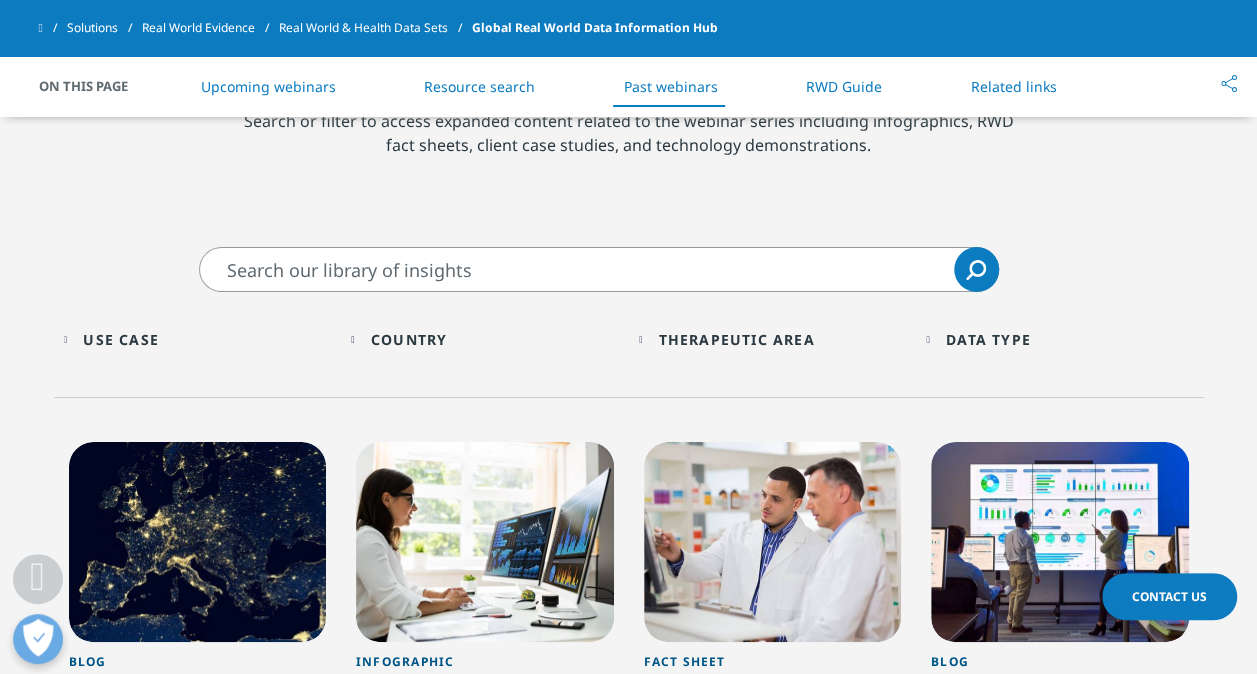 scroll, scrollTop: 1969, scrollLeft: 0, axis: vertical 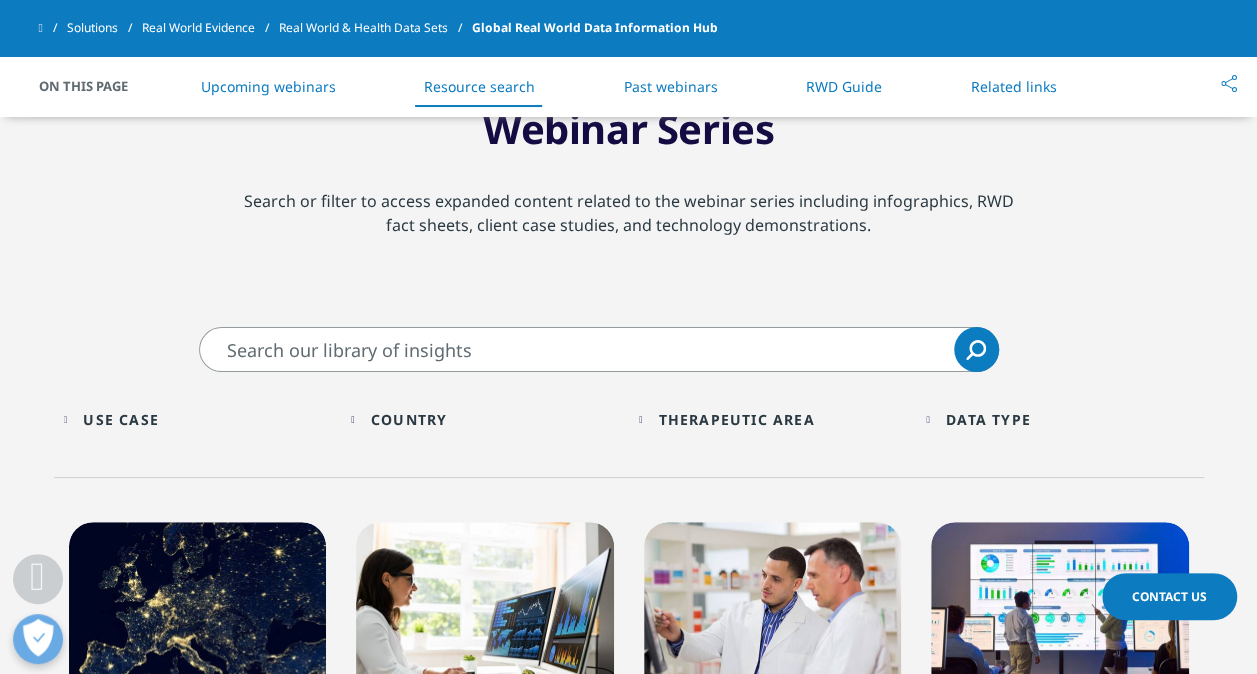 click at bounding box center [599, 349] 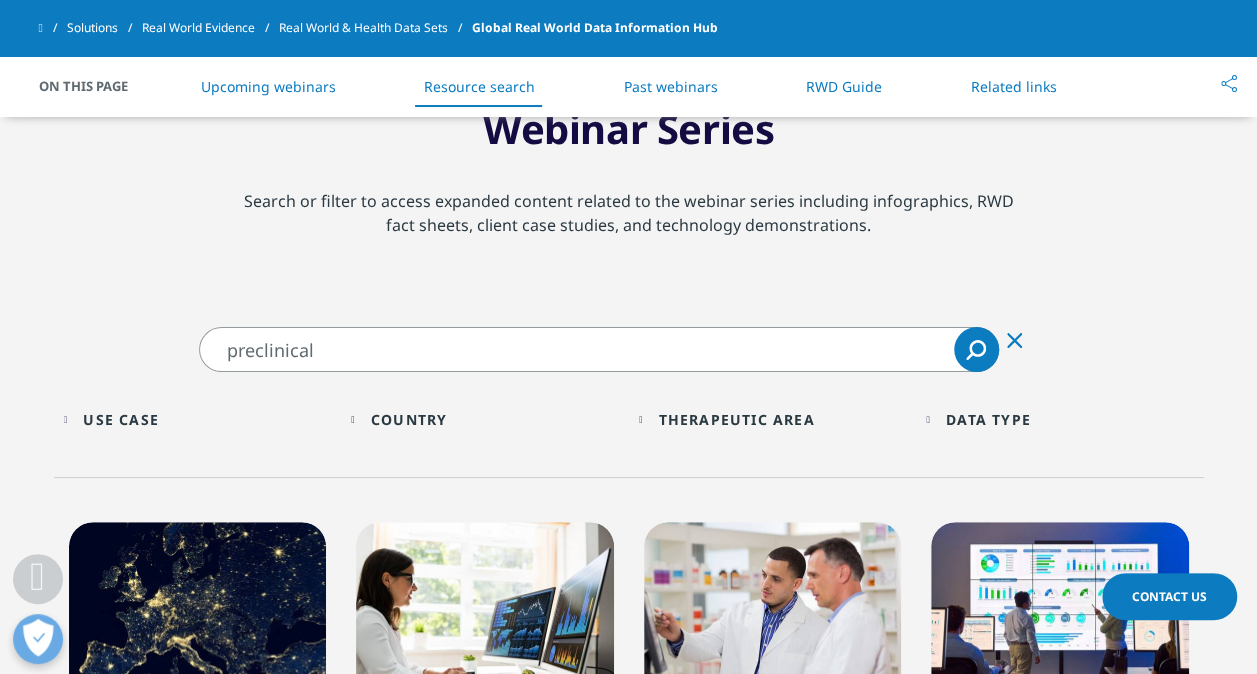 type on "preclinical" 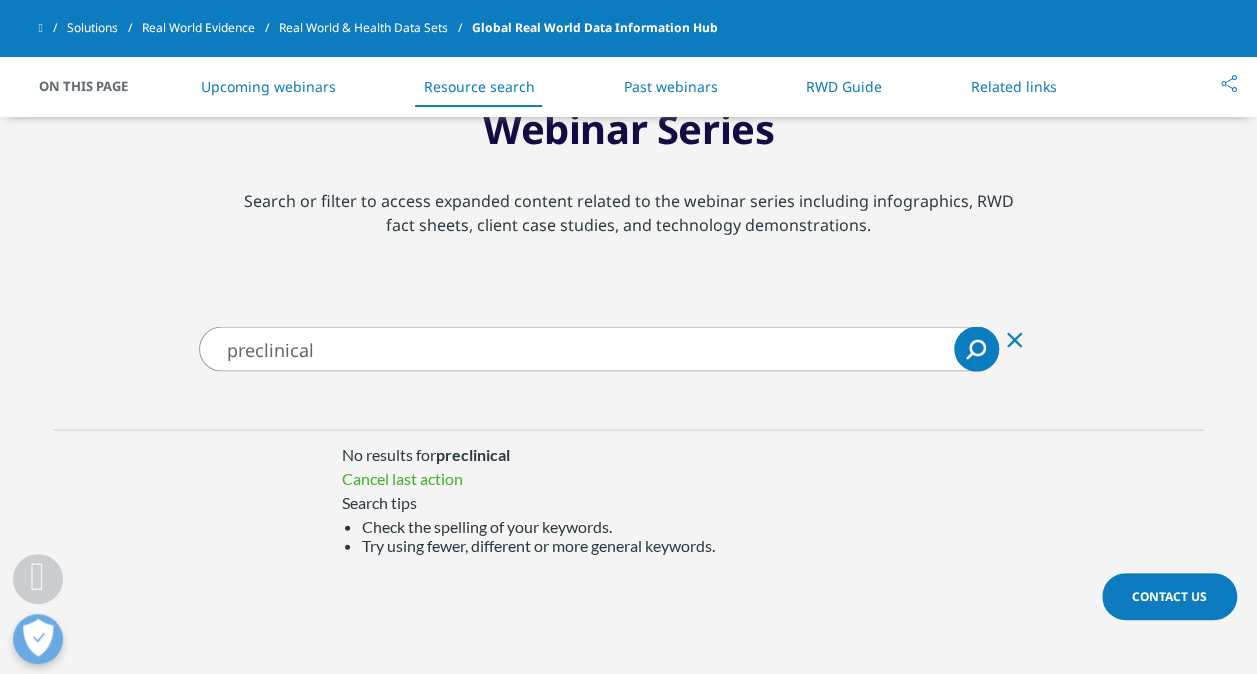 click on "preclinical" at bounding box center (599, 349) 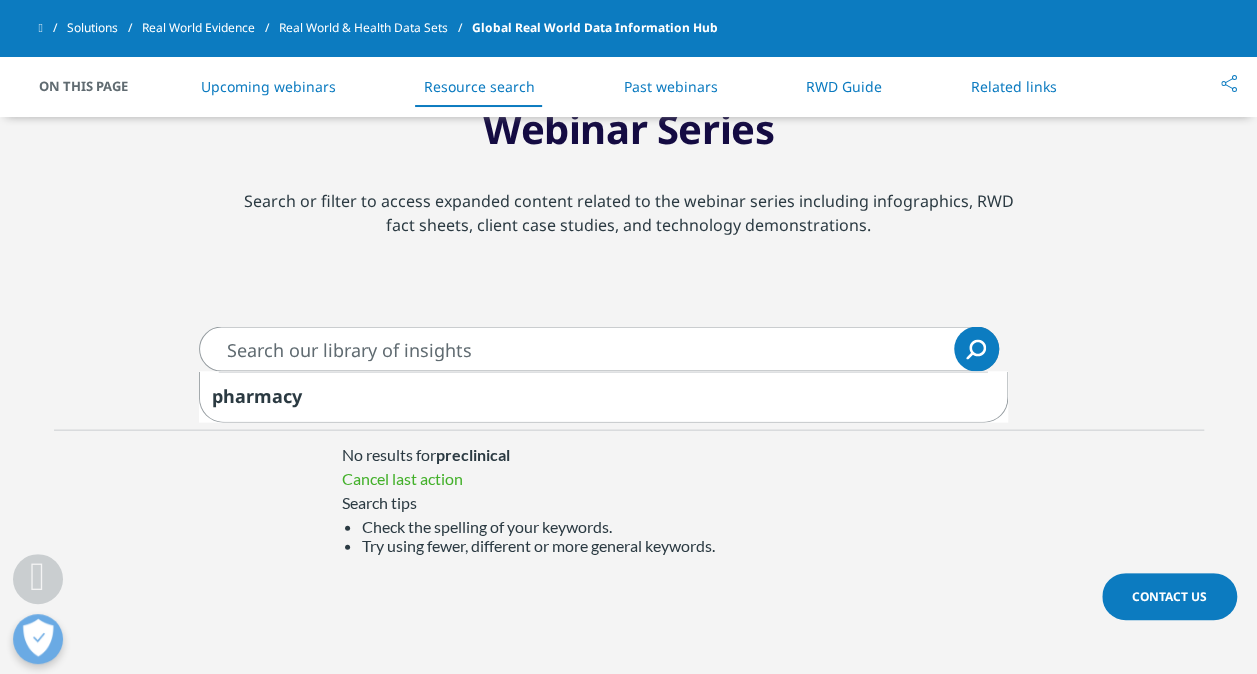type 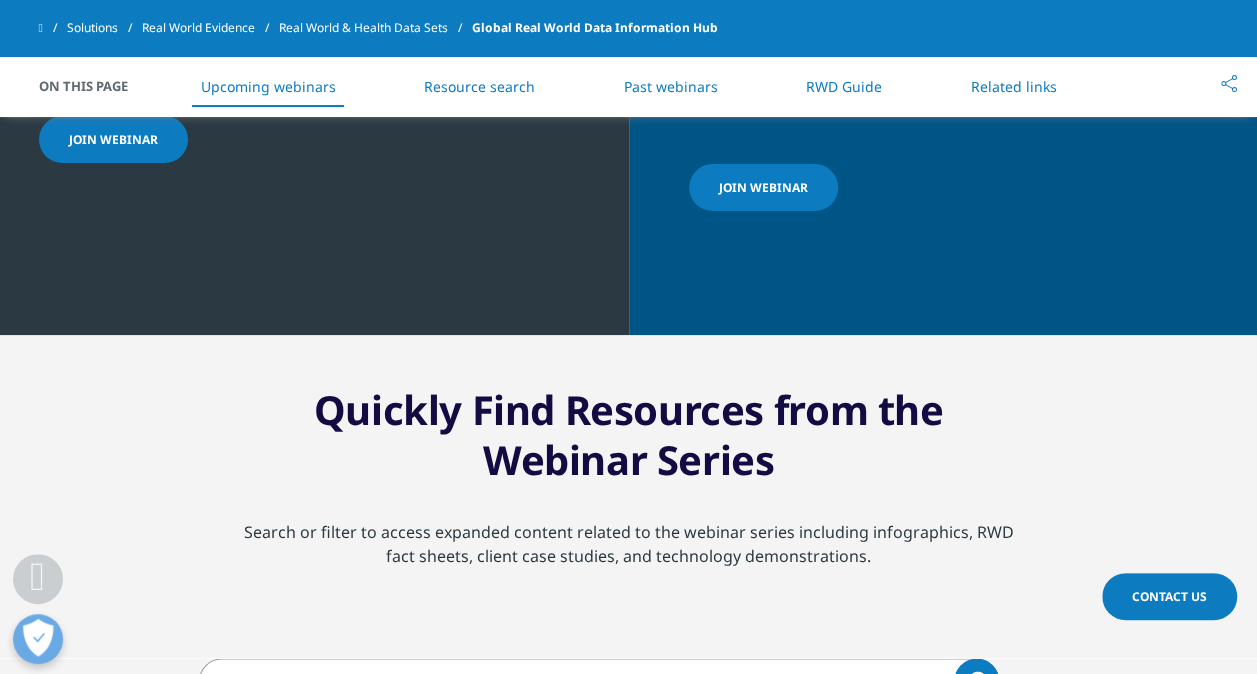 scroll, scrollTop: 1630, scrollLeft: 0, axis: vertical 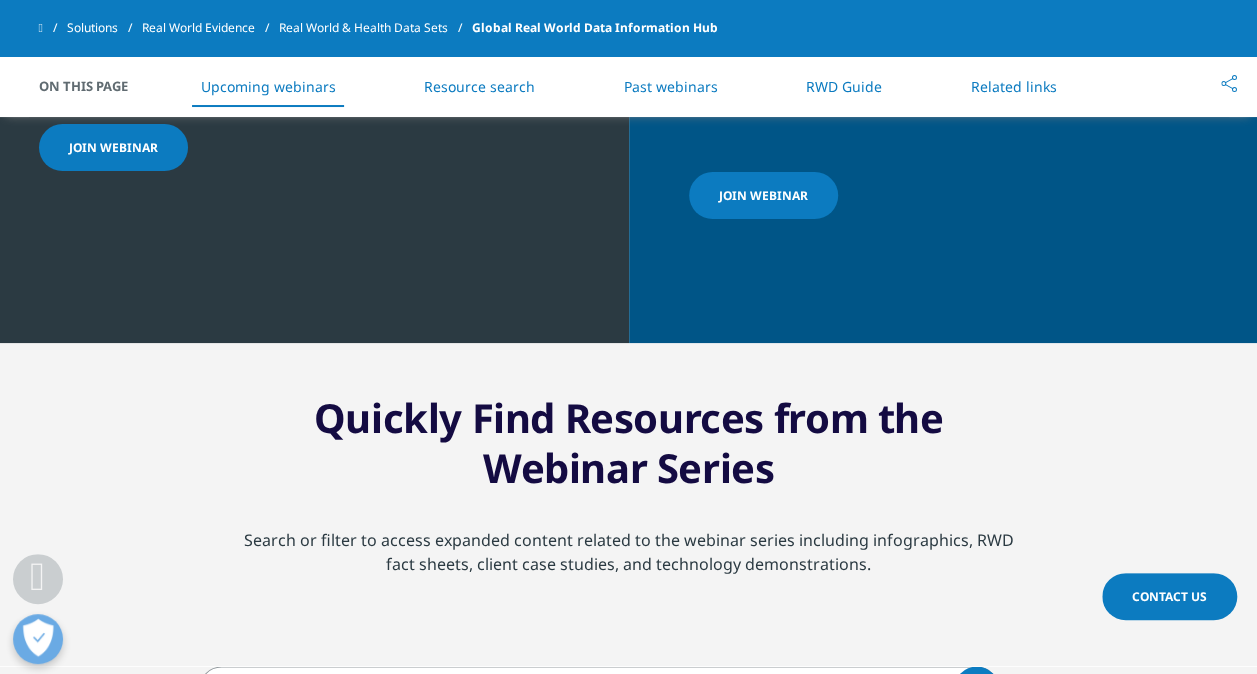 click on "Real World & Health Data Sets" at bounding box center [375, 28] 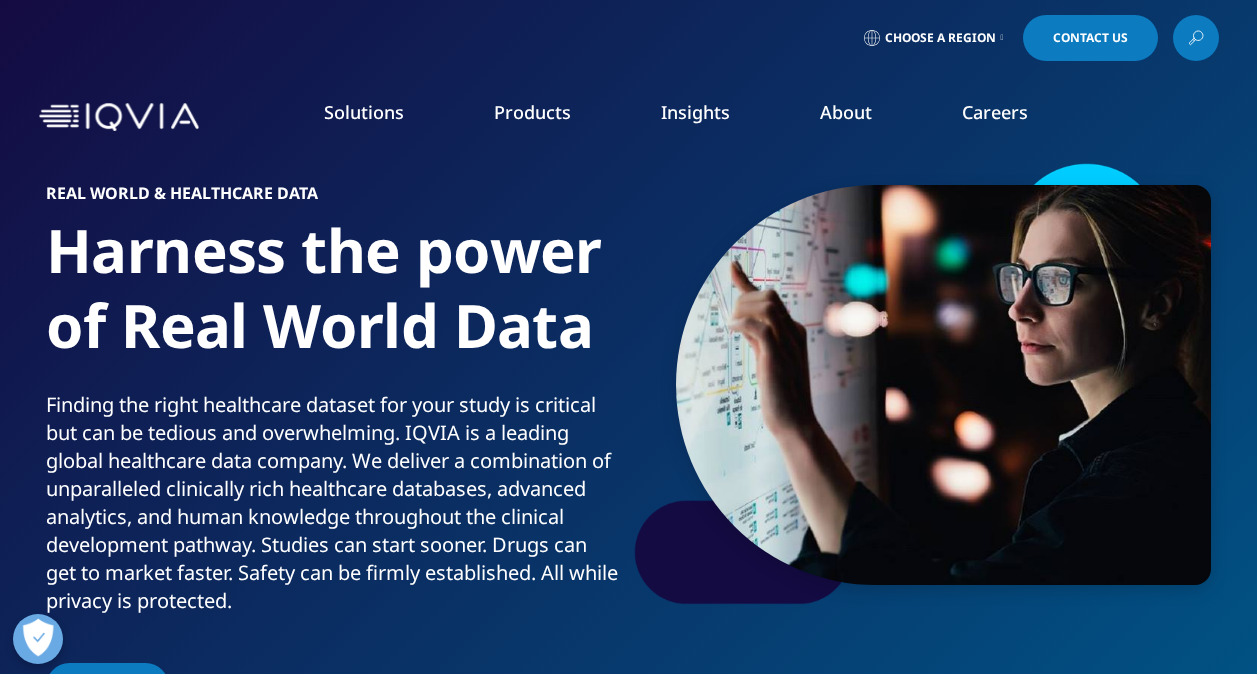 scroll, scrollTop: 0, scrollLeft: 0, axis: both 